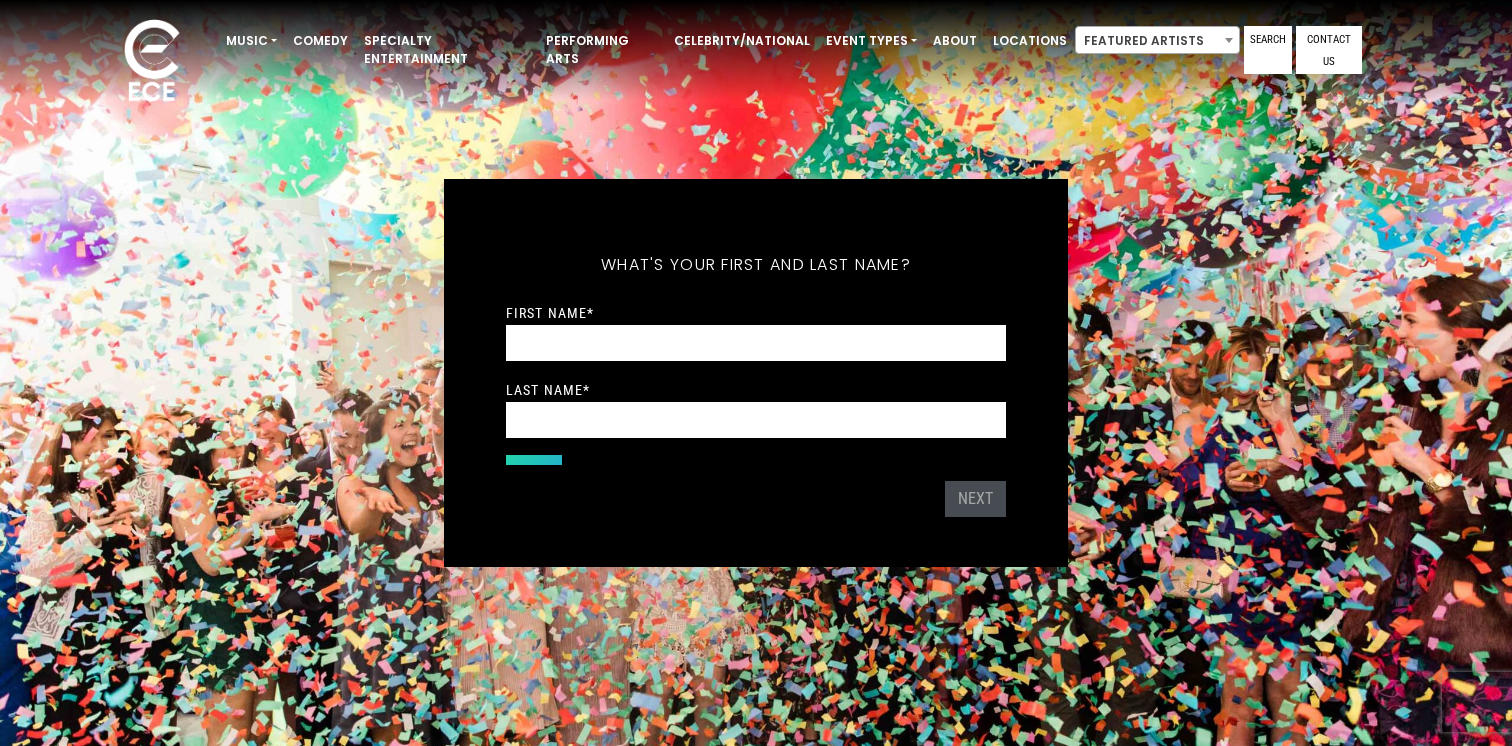scroll, scrollTop: 0, scrollLeft: 0, axis: both 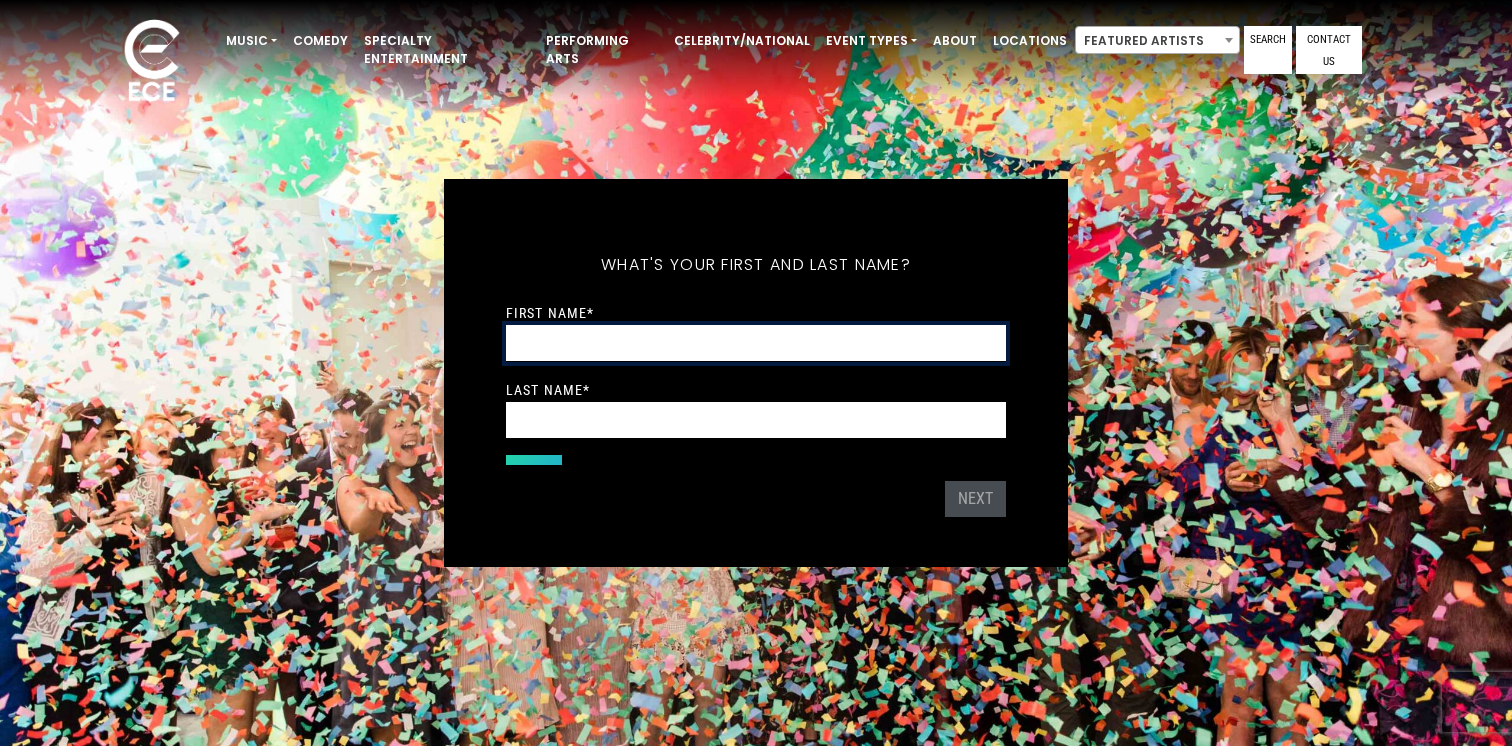 click on "First Name *" at bounding box center (756, 343) 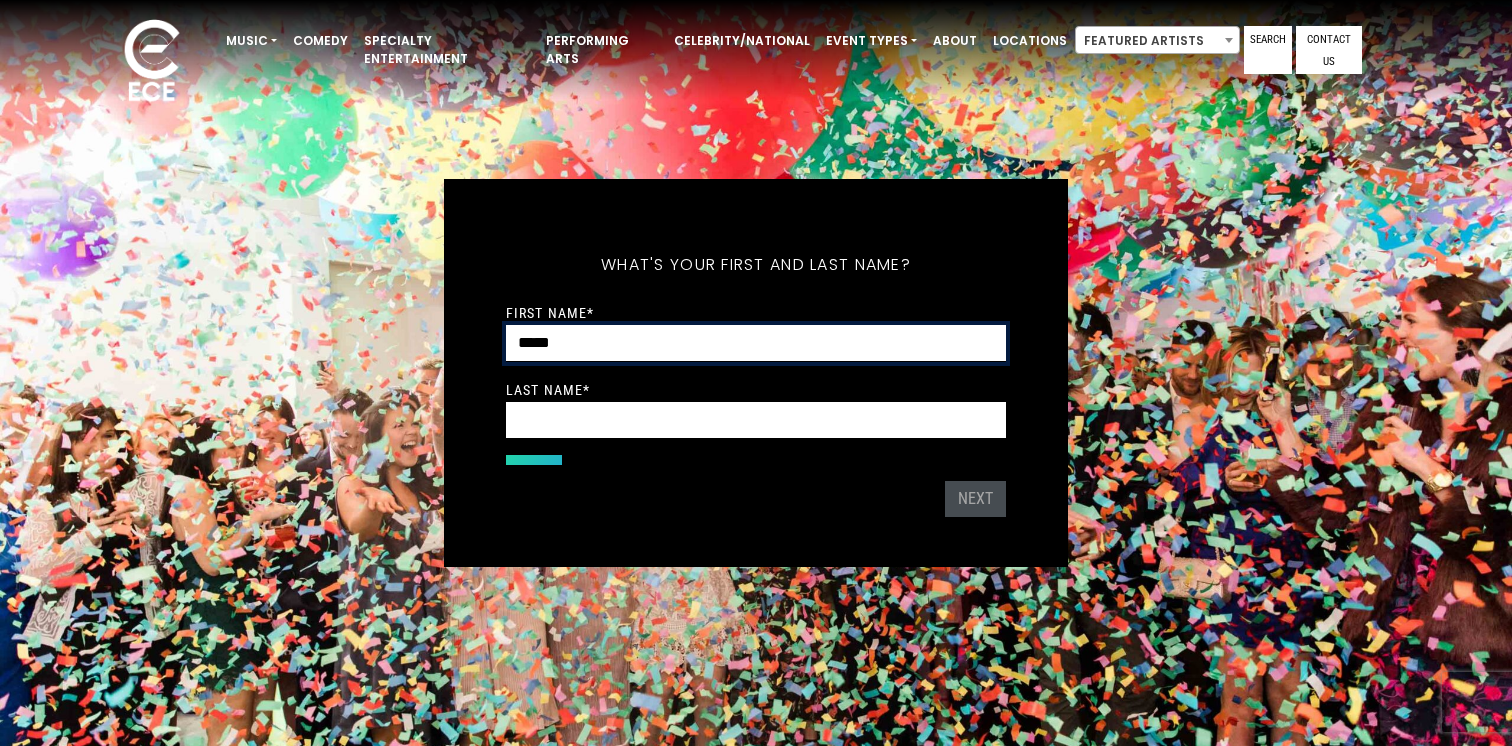 type on "*****" 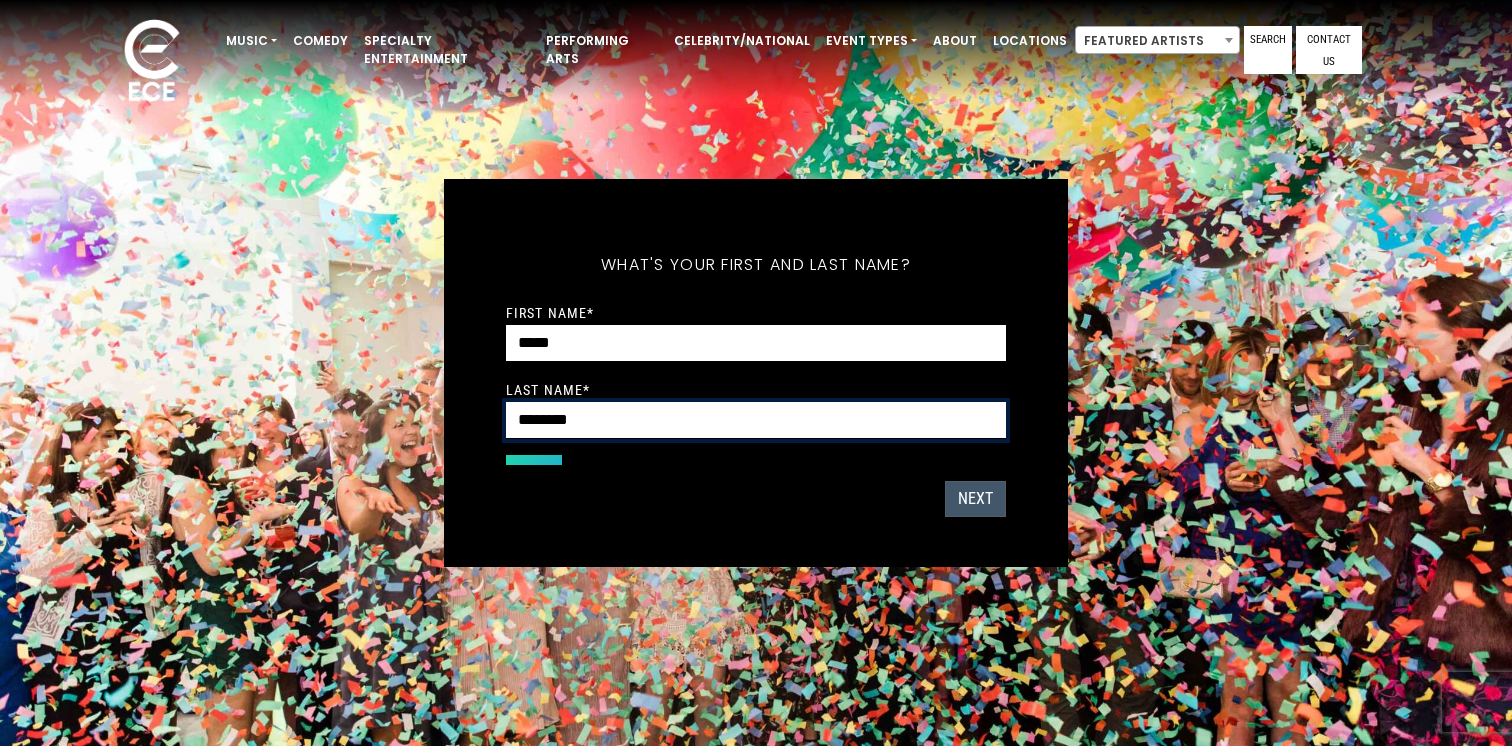 type on "********" 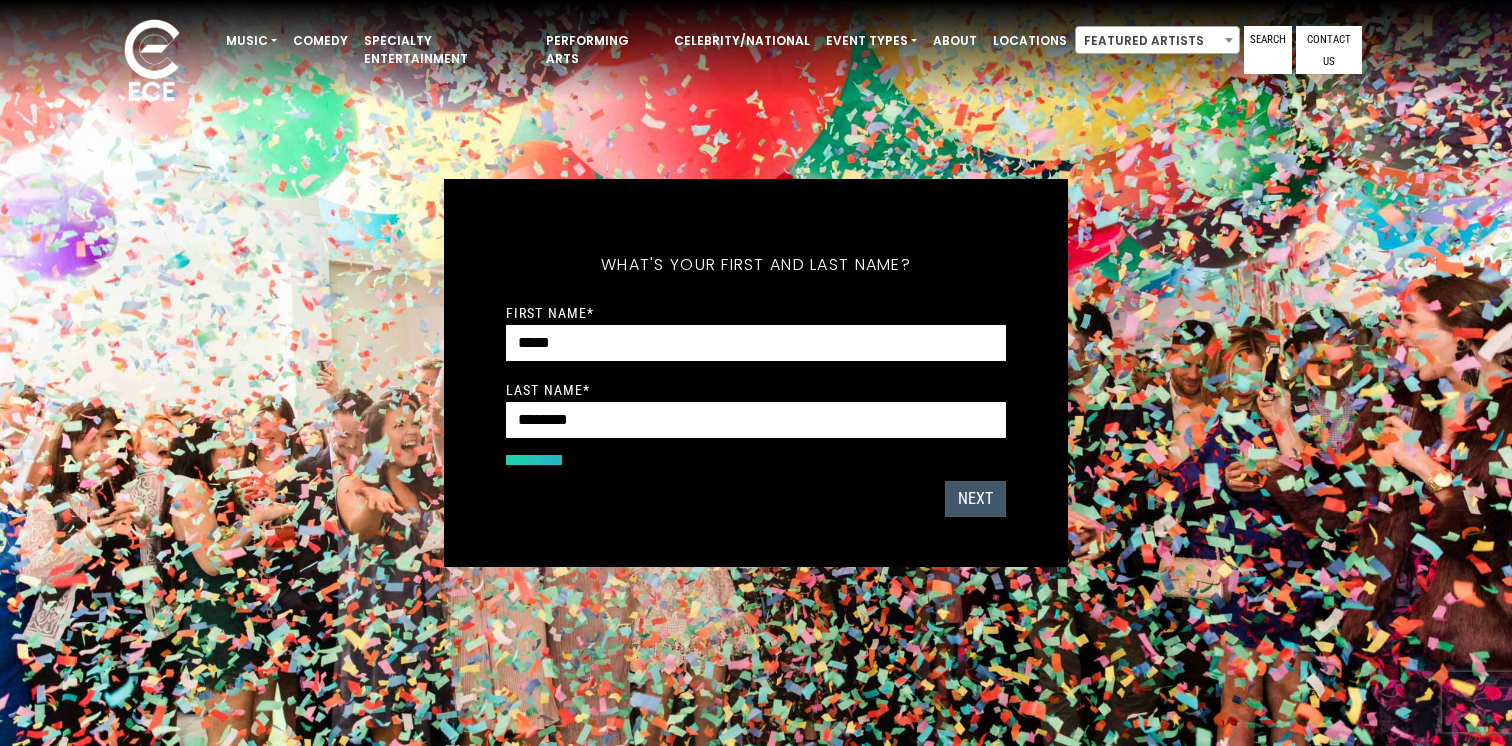 click on "Next" at bounding box center (975, 499) 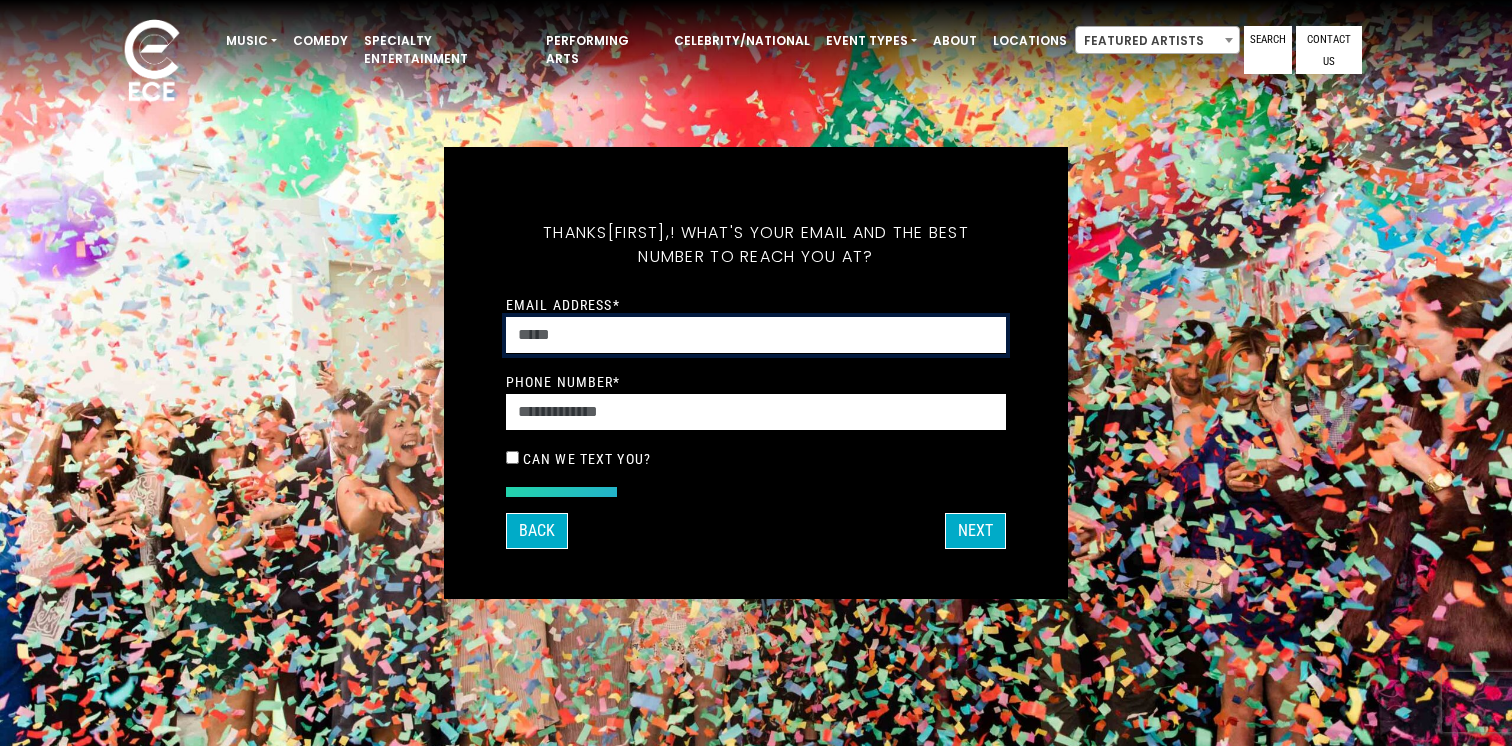 click on "Email Address *" at bounding box center [756, 335] 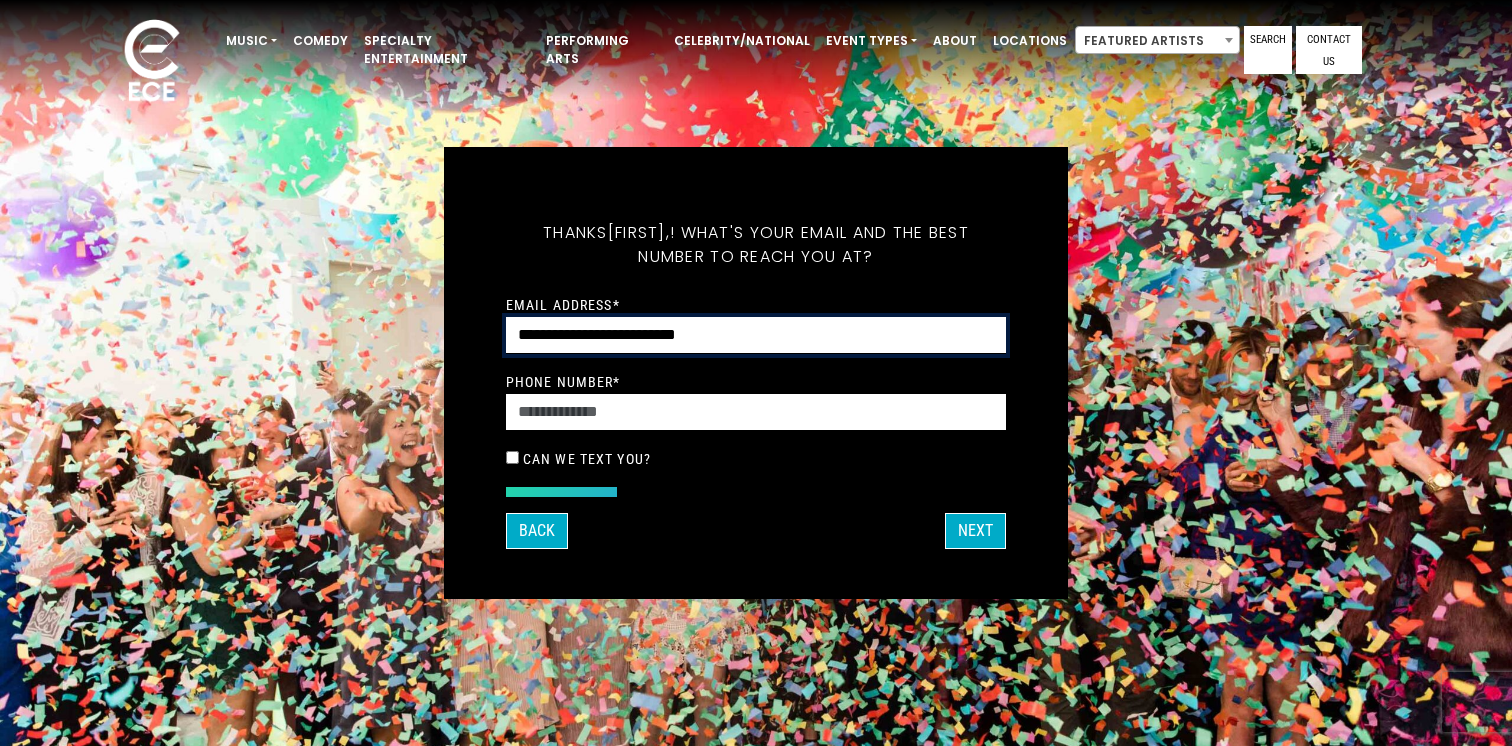 type on "**********" 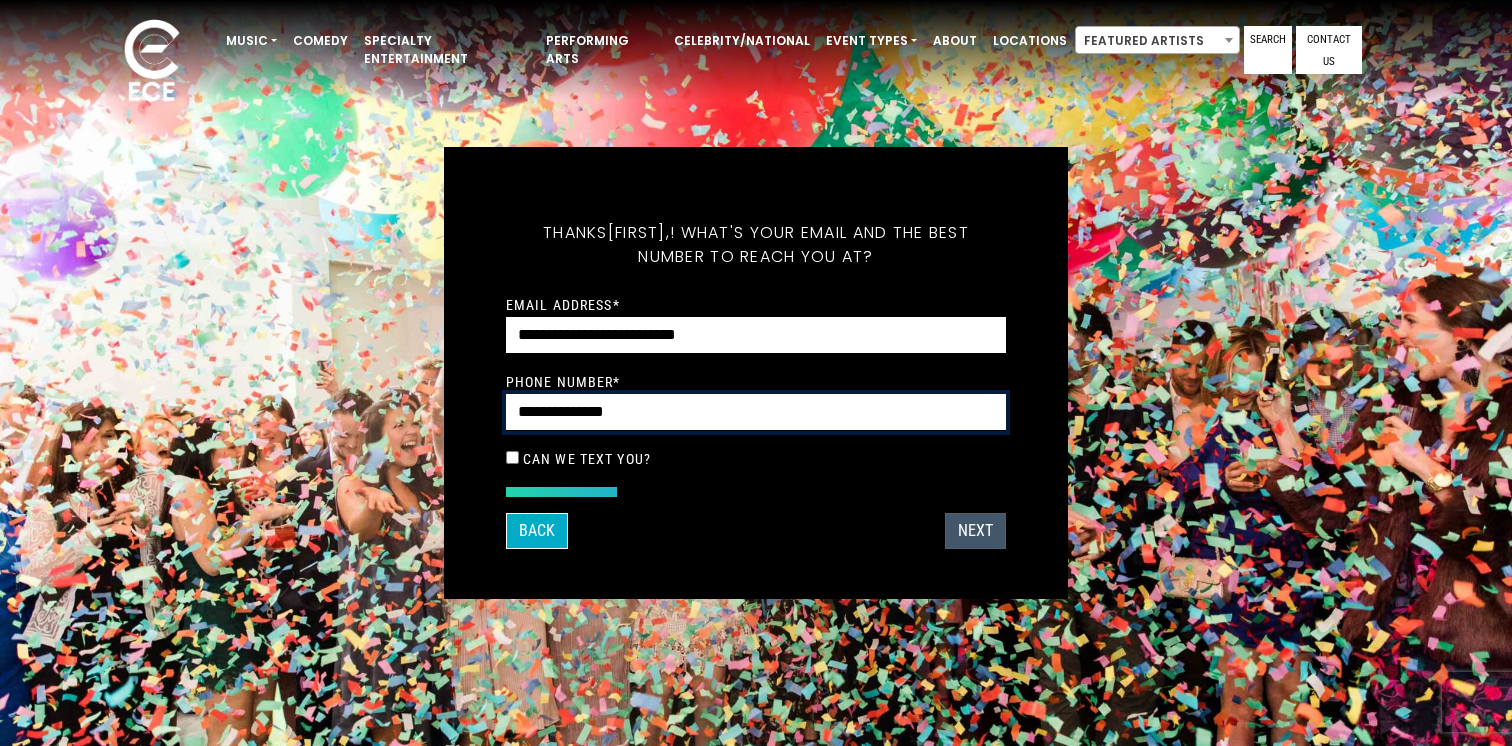 type on "**********" 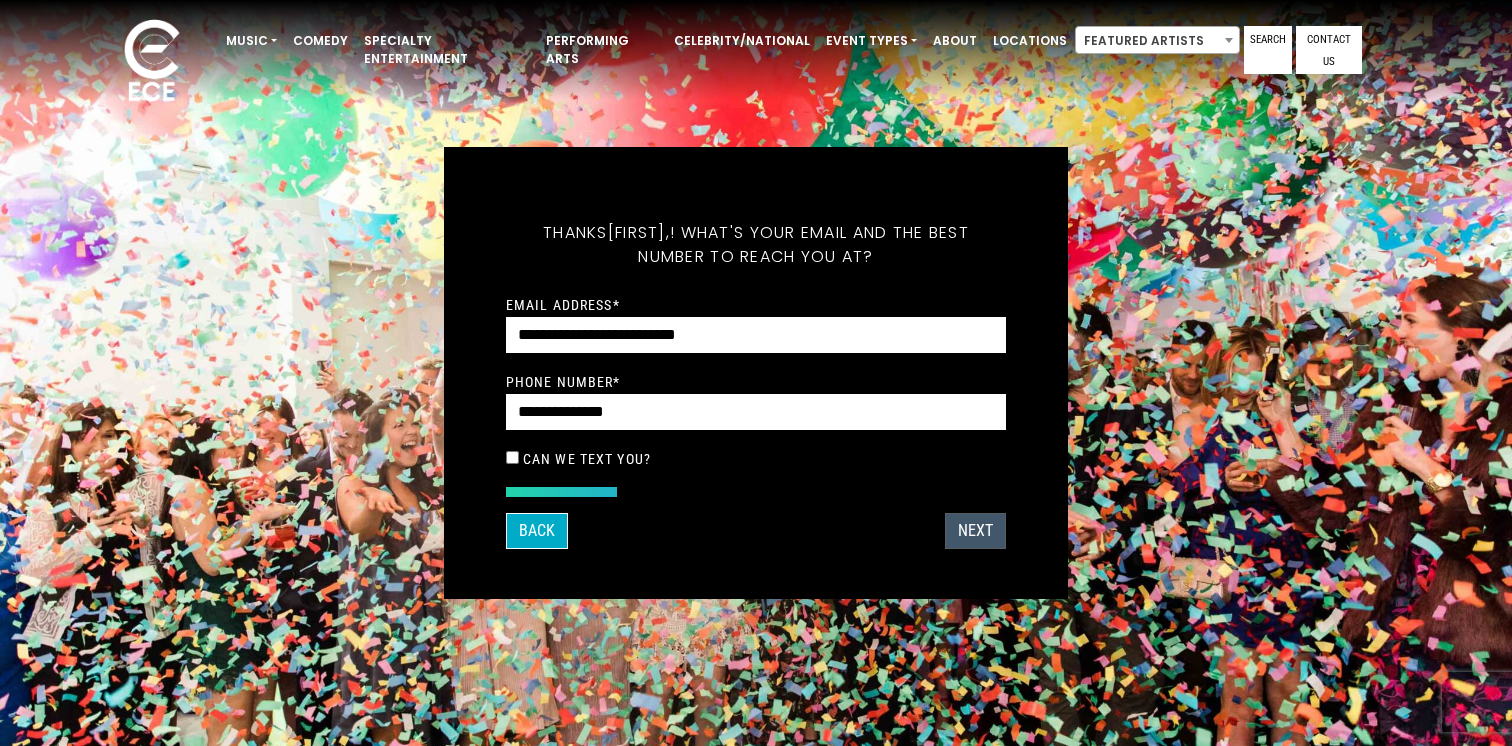 click on "Next" at bounding box center [975, 531] 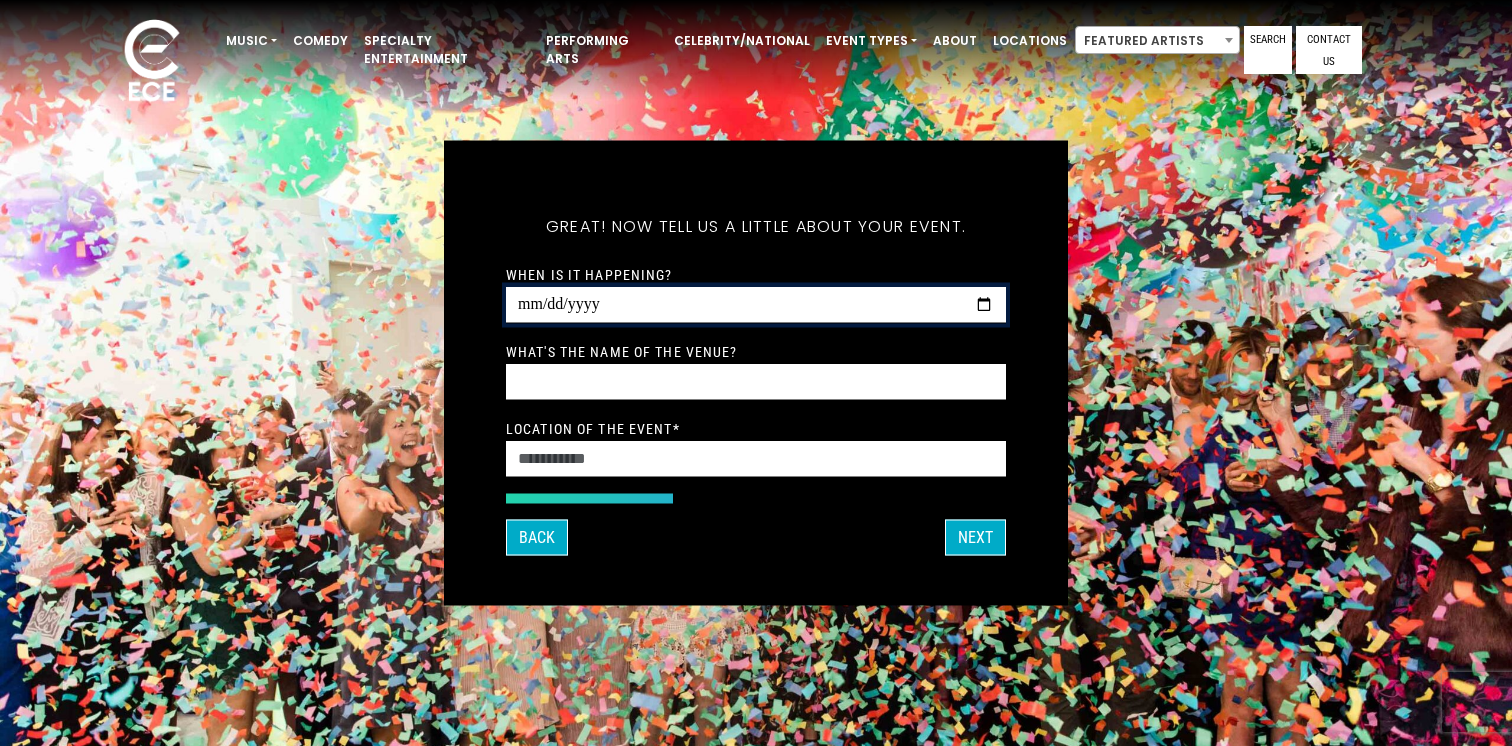 click on "When is it happening?" at bounding box center (756, 305) 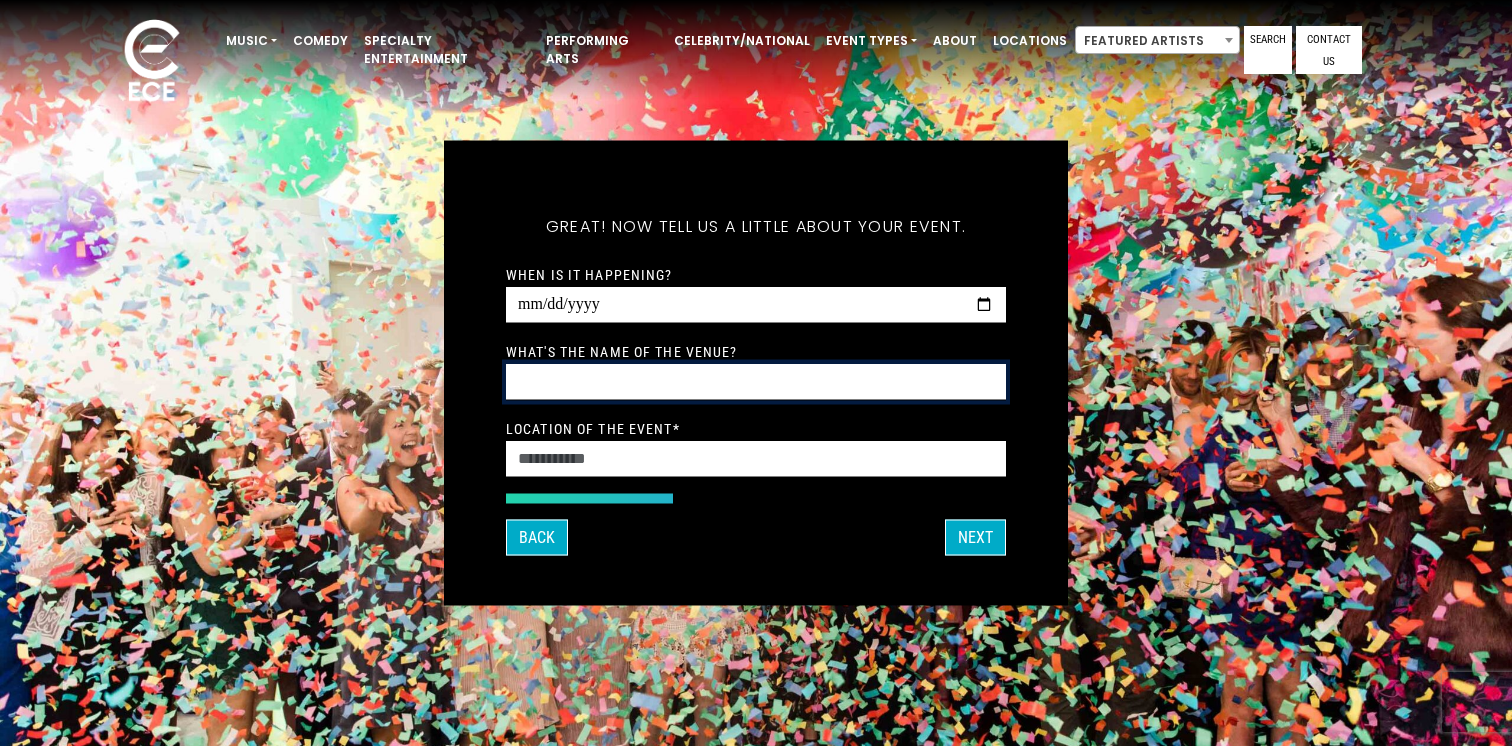 click on "What's the name of the venue?" at bounding box center (756, 382) 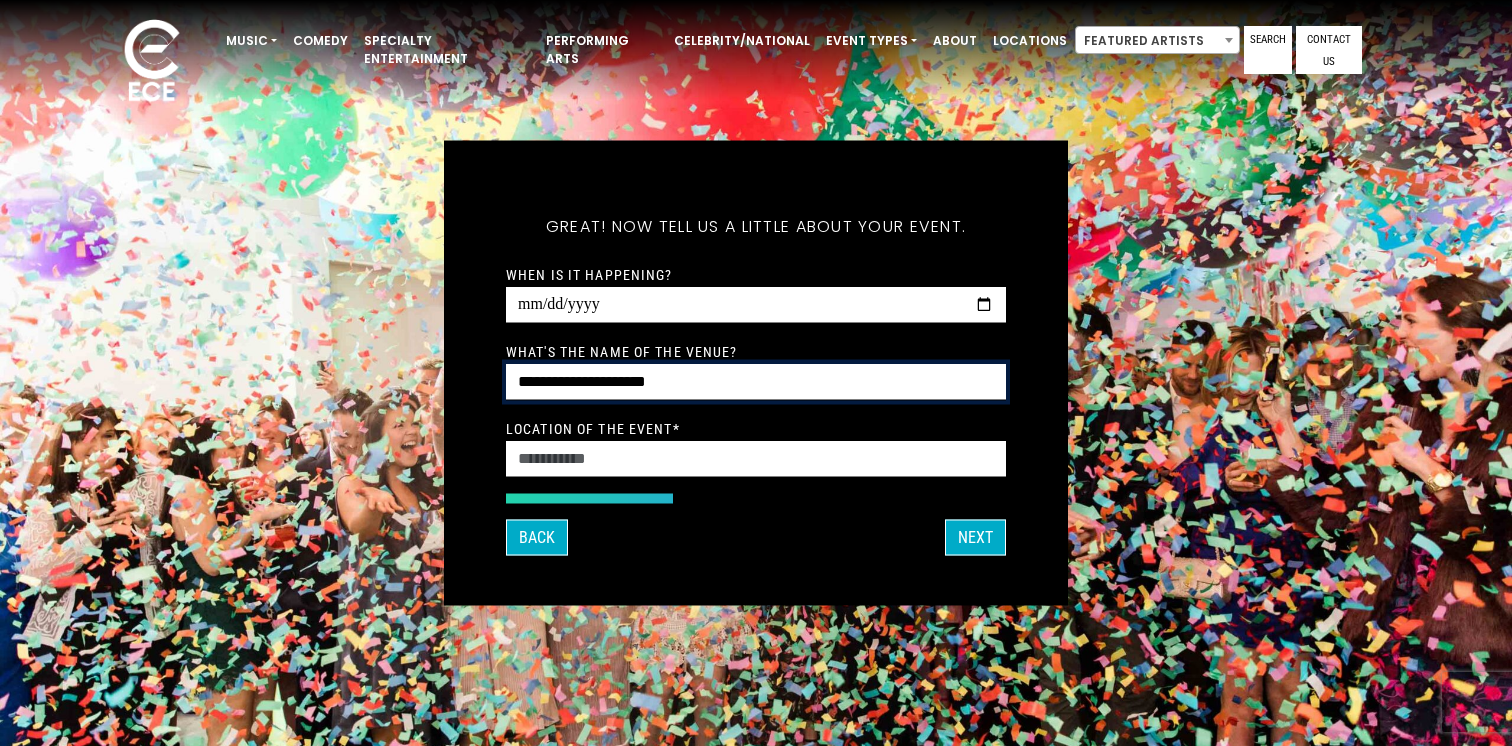 type on "**********" 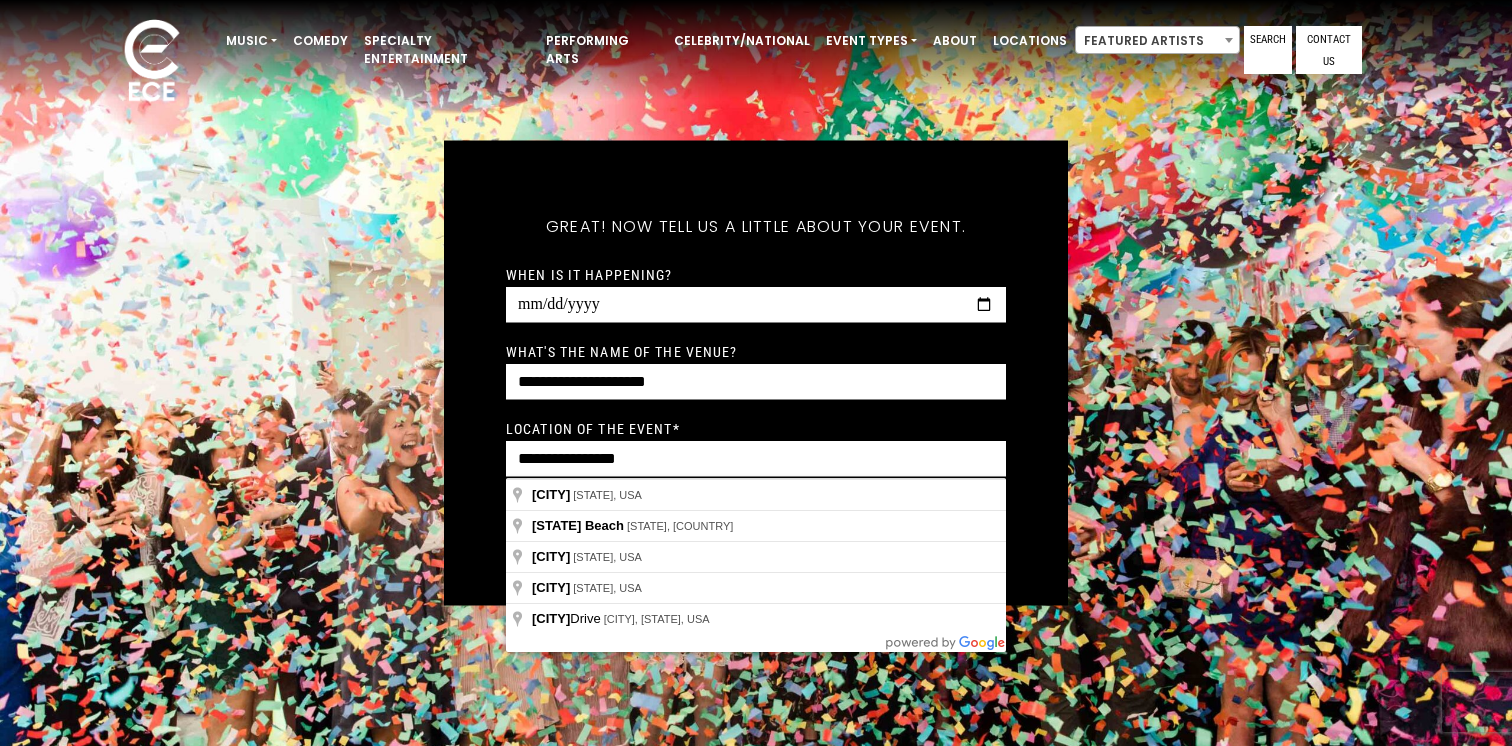 type on "**********" 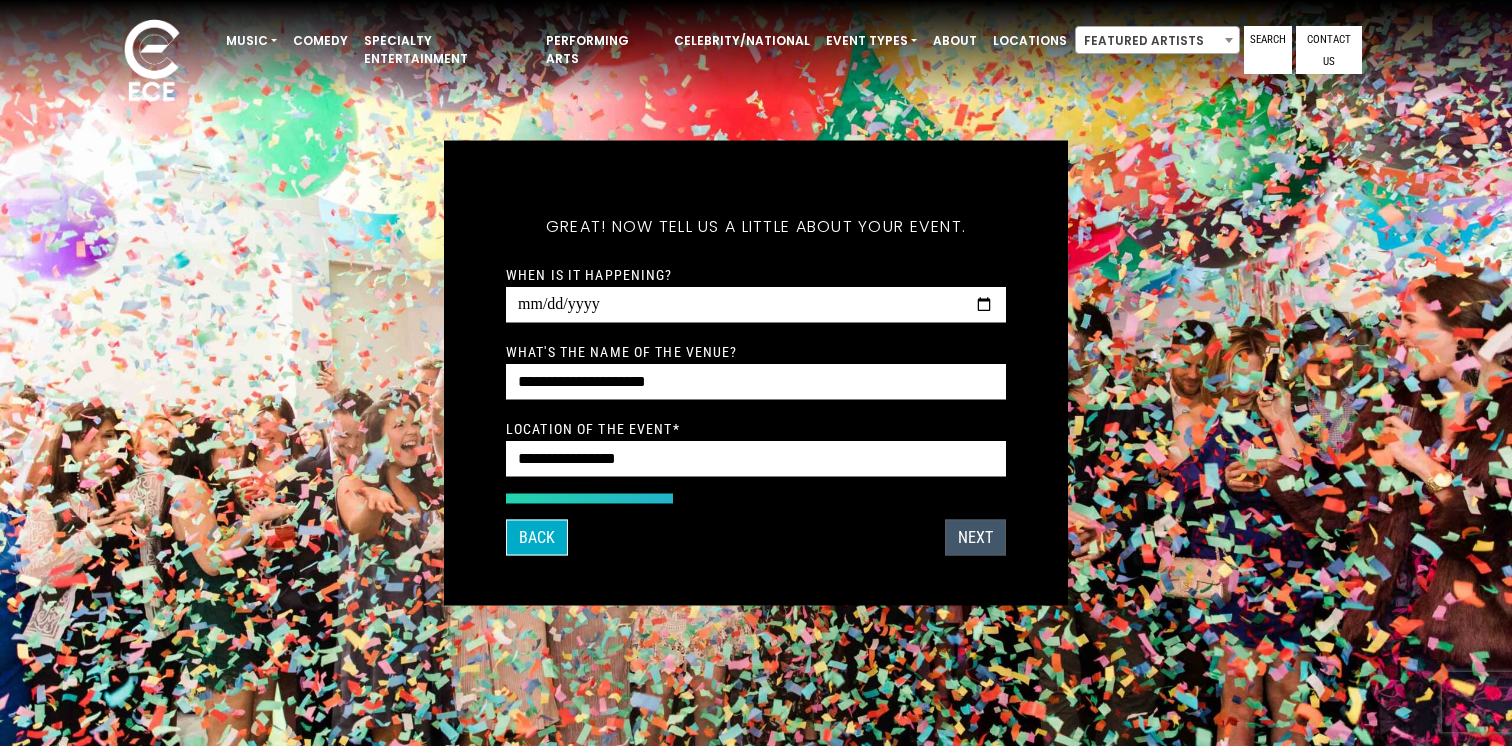 click on "Next" at bounding box center [975, 538] 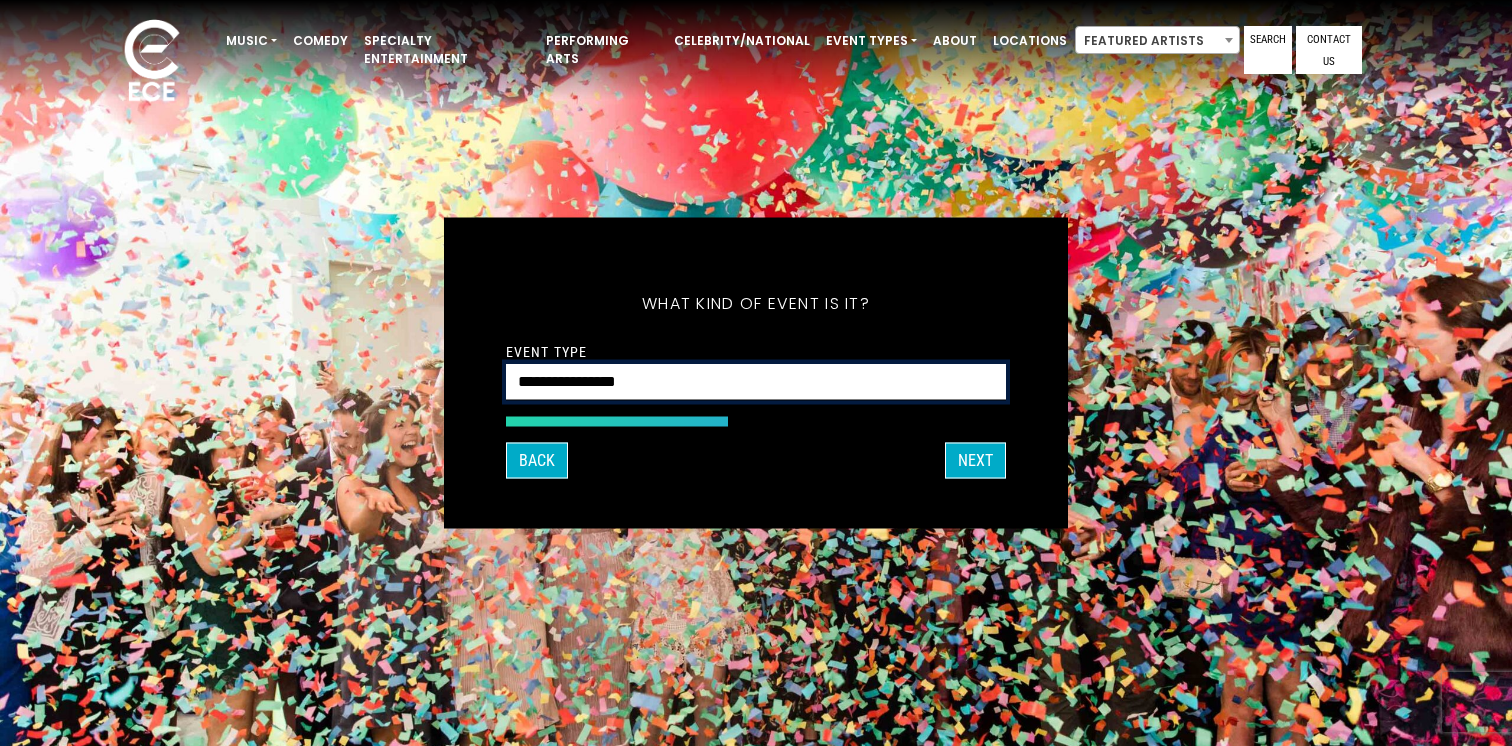 click on "**********" at bounding box center (756, 382) 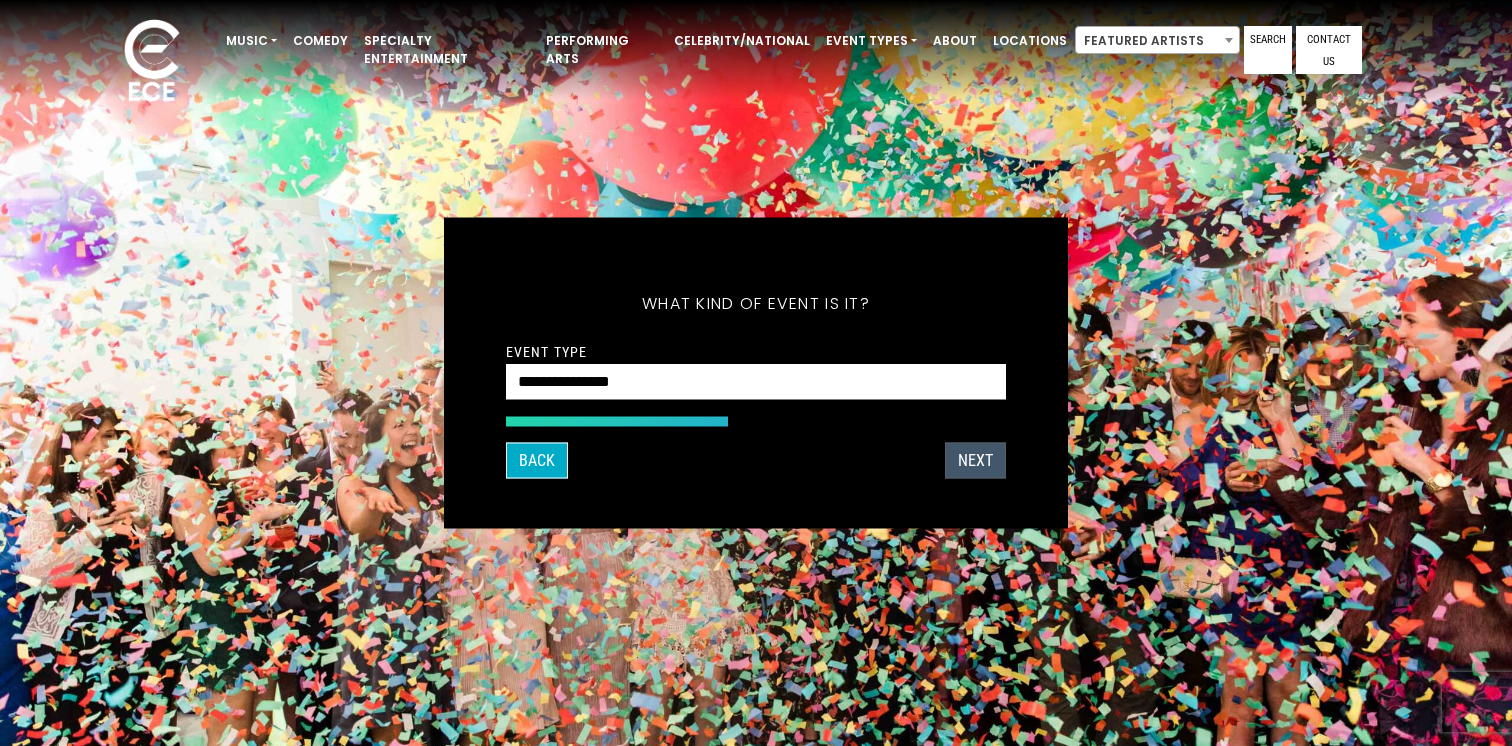 click on "Next" at bounding box center [975, 461] 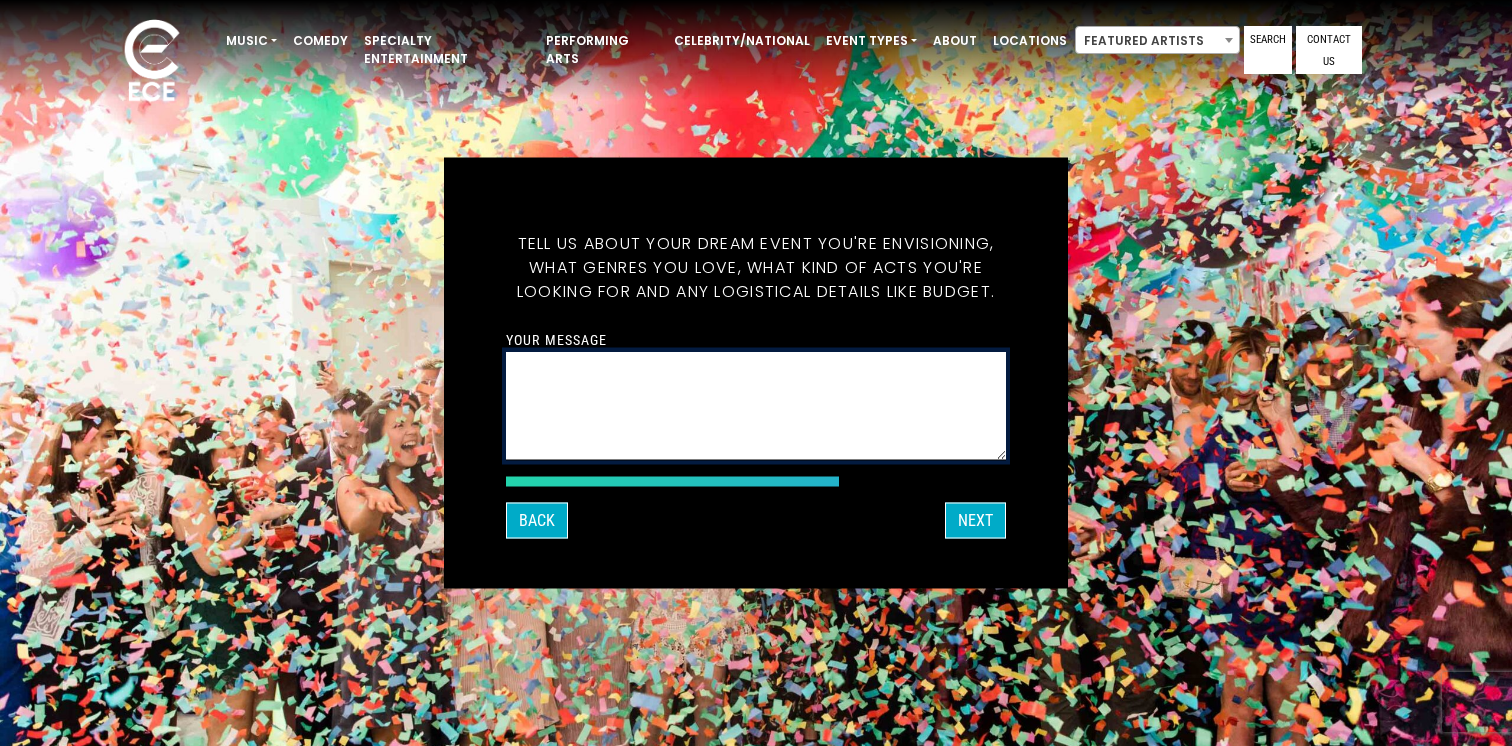 click on "Your message" at bounding box center (756, 406) 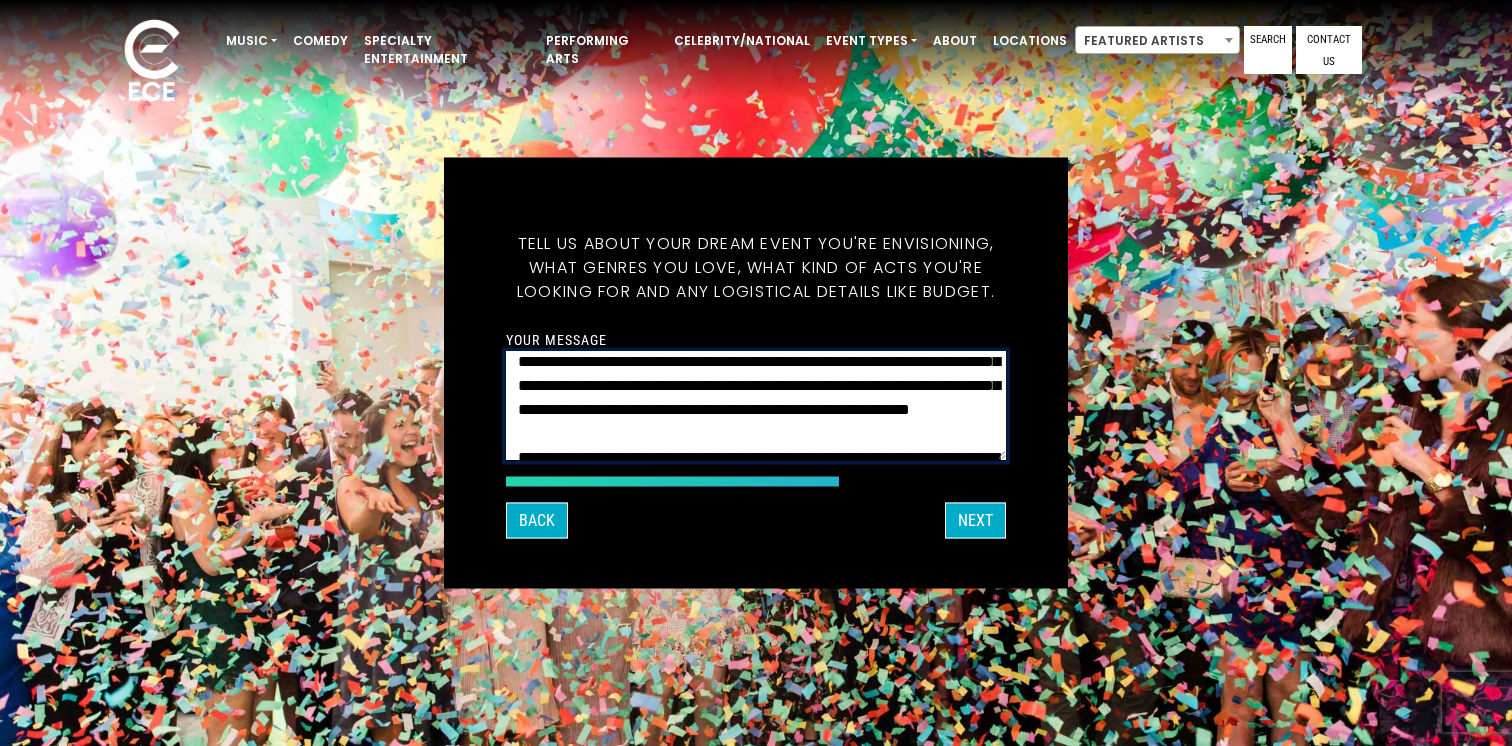 scroll, scrollTop: 83, scrollLeft: 0, axis: vertical 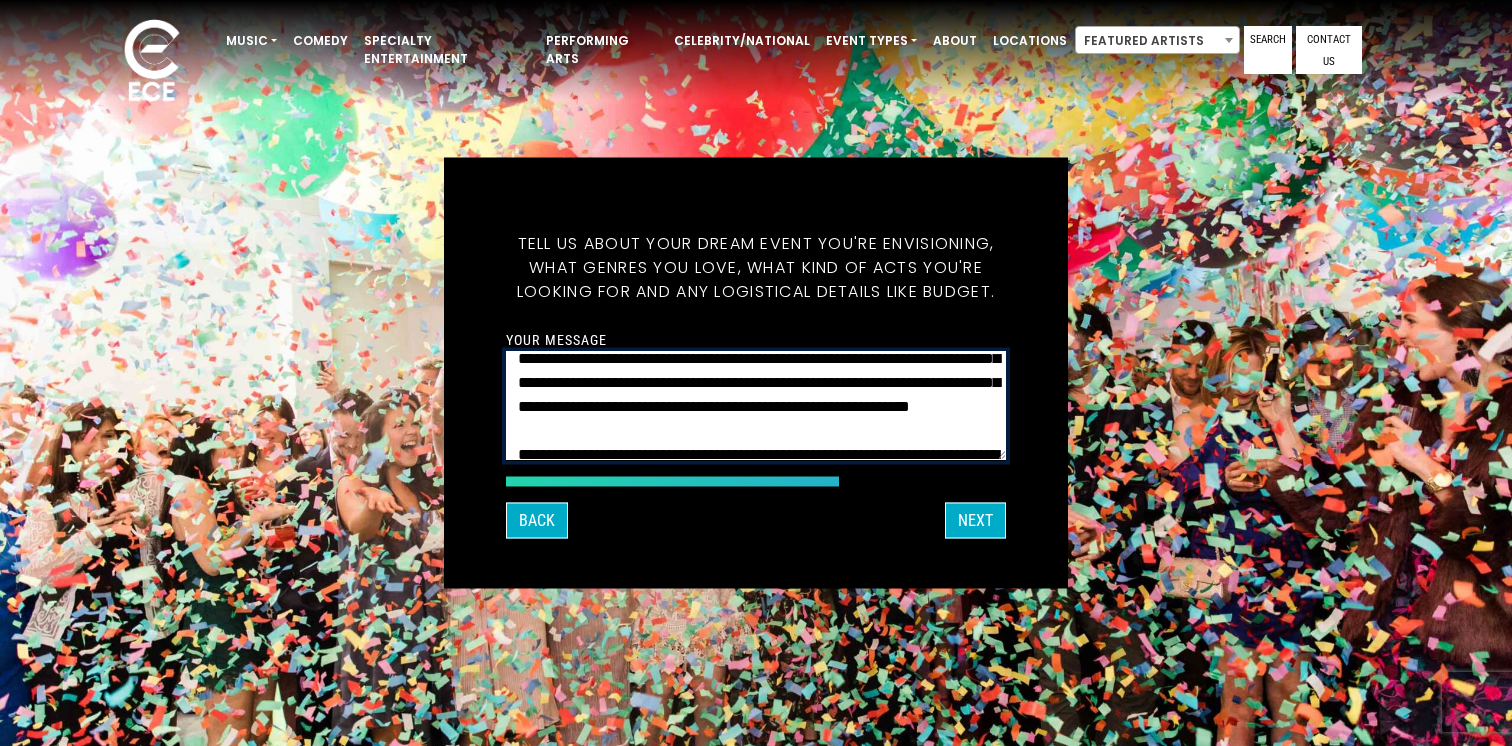 drag, startPoint x: 916, startPoint y: 381, endPoint x: 592, endPoint y: 406, distance: 324.96307 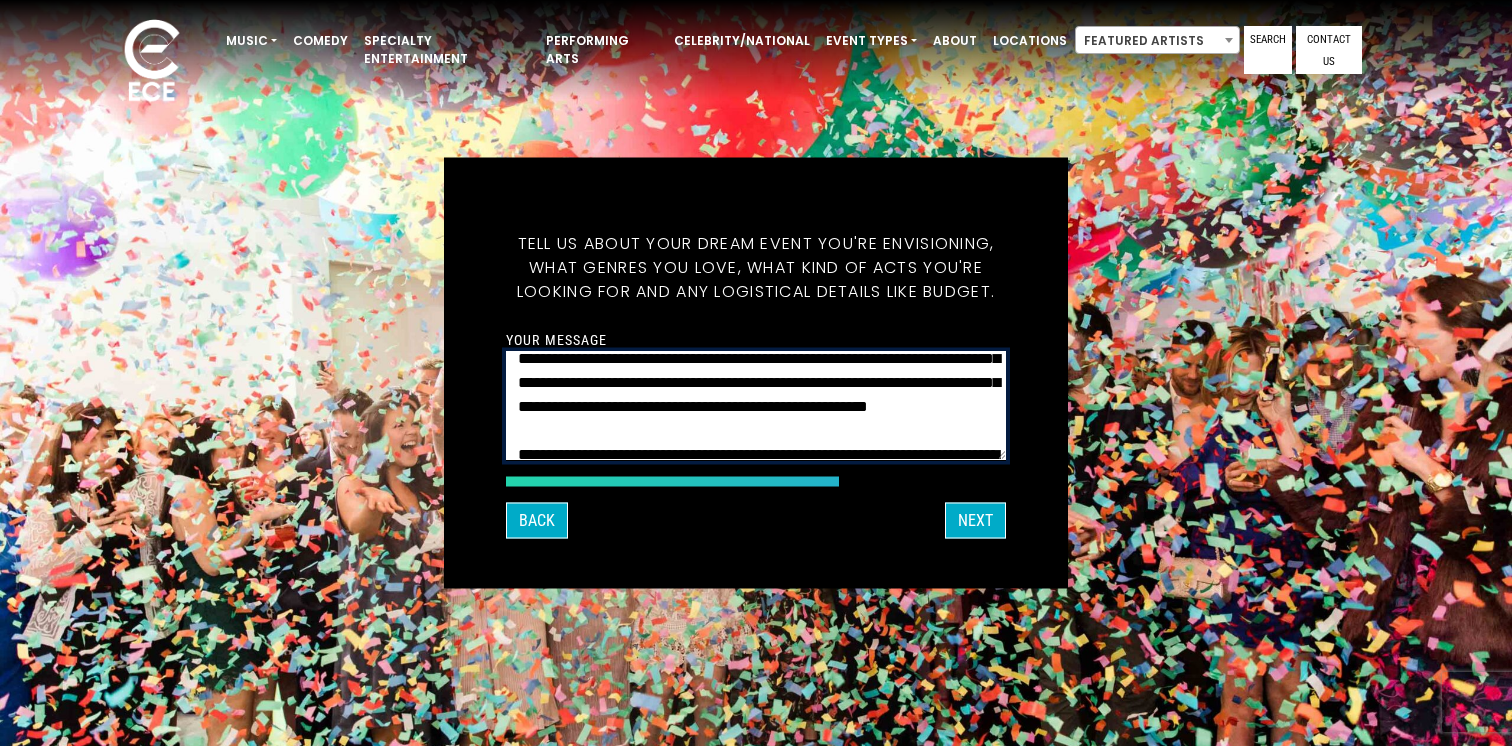 click on "**********" at bounding box center (756, 406) 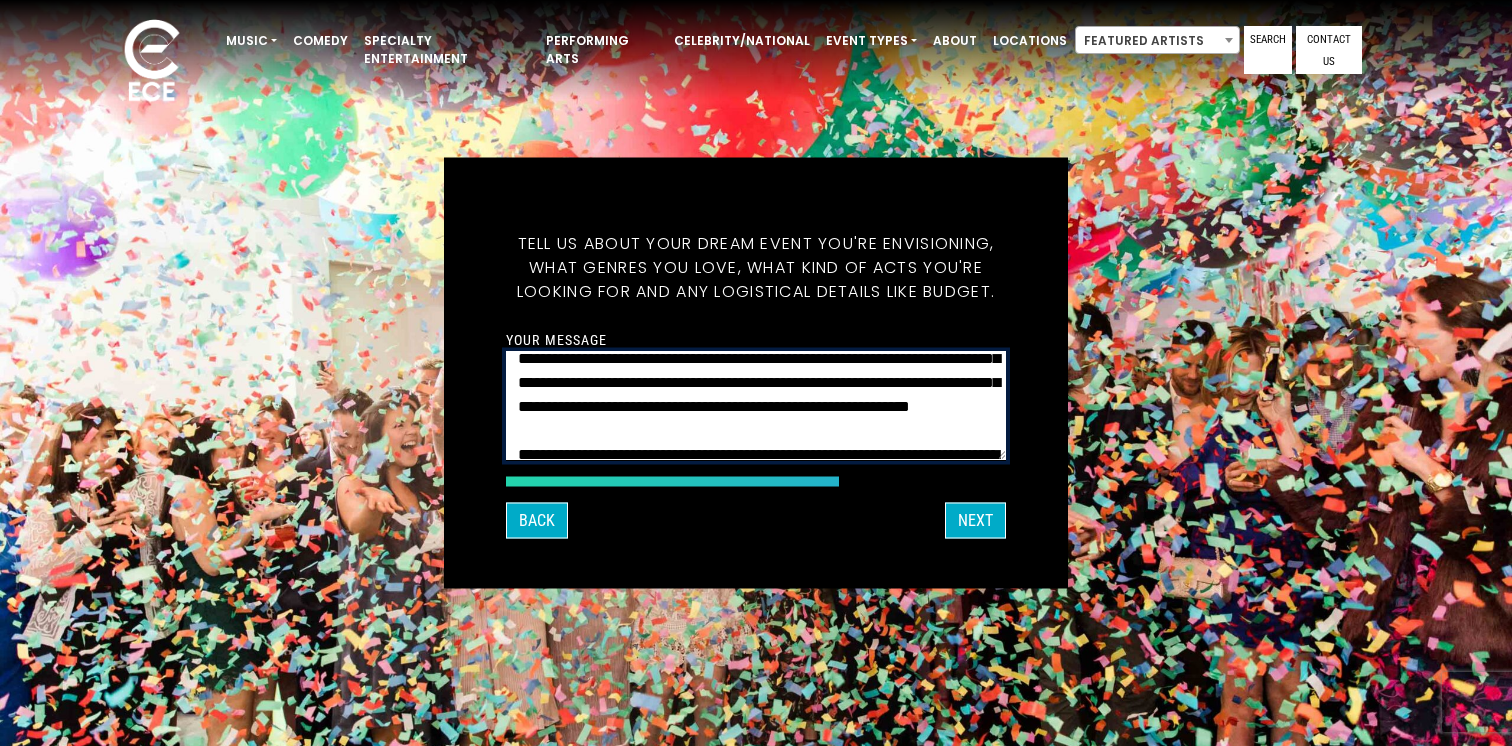 scroll, scrollTop: 102, scrollLeft: 0, axis: vertical 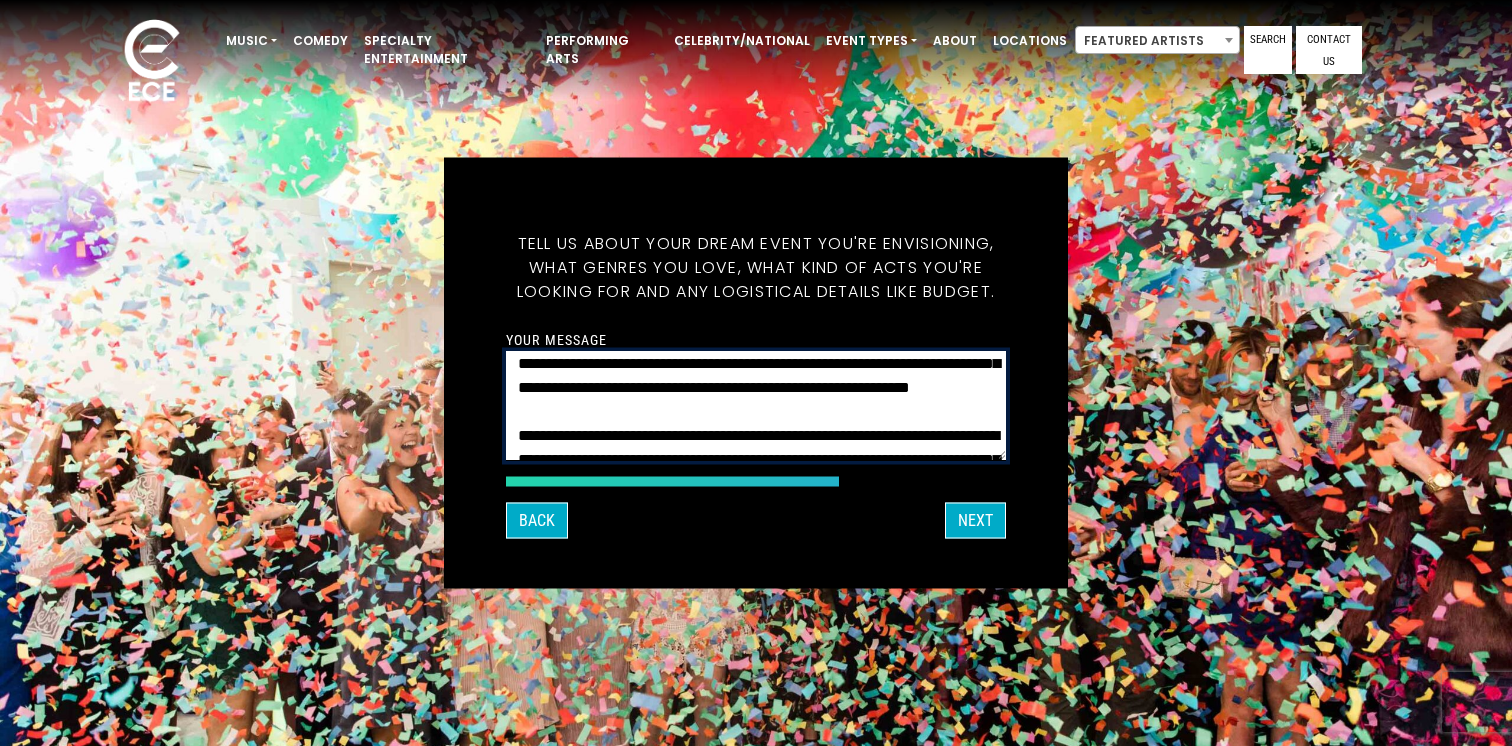 click on "**********" at bounding box center [756, 406] 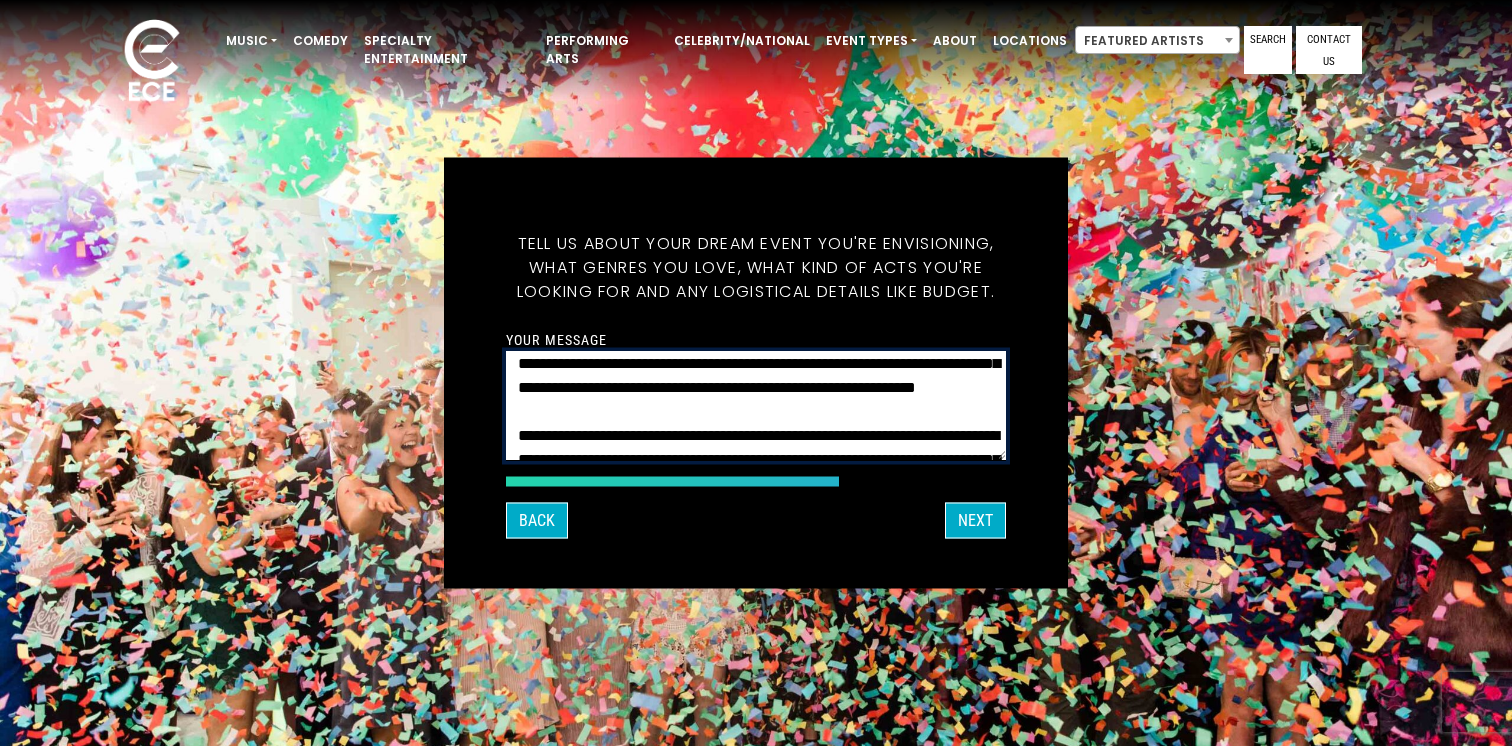 click on "**********" at bounding box center [756, 406] 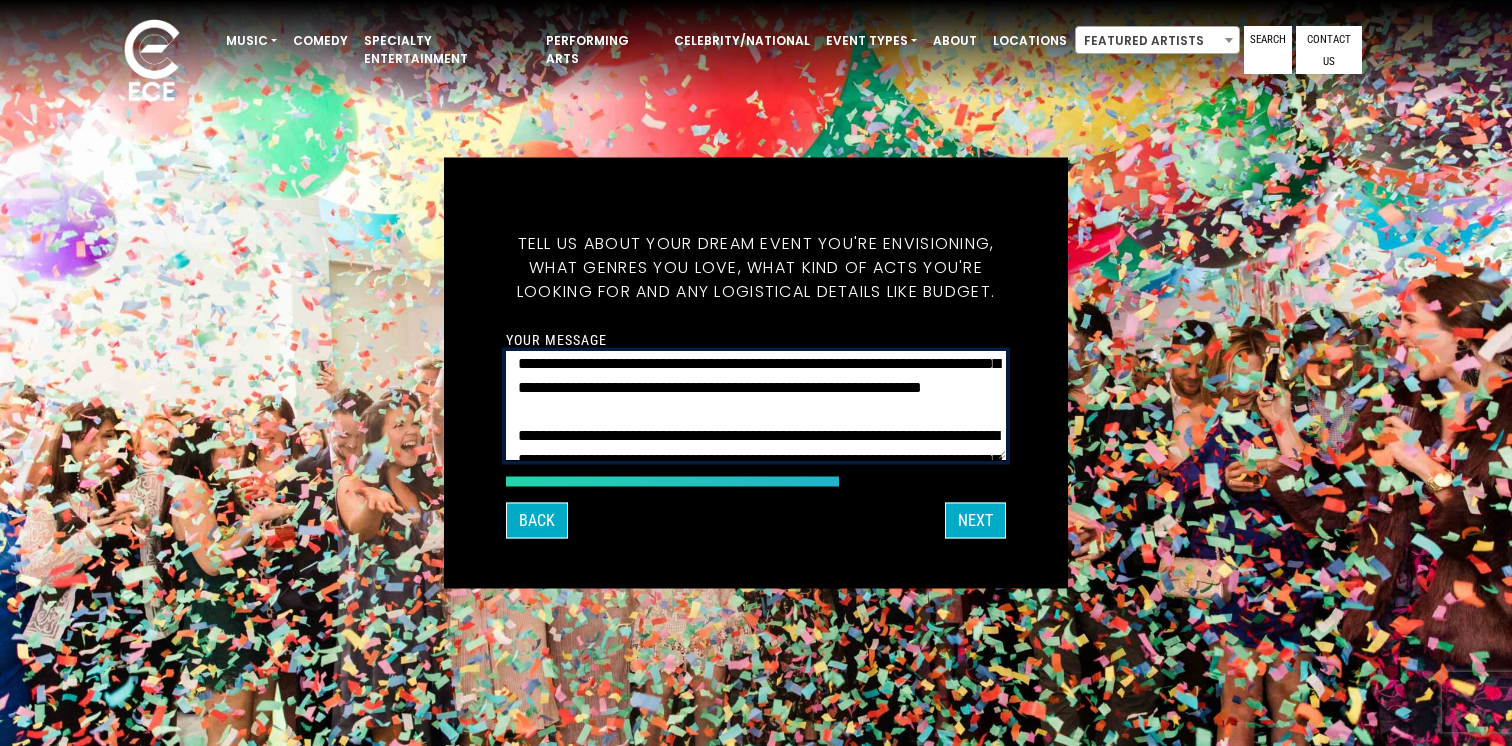 click on "**********" at bounding box center [756, 406] 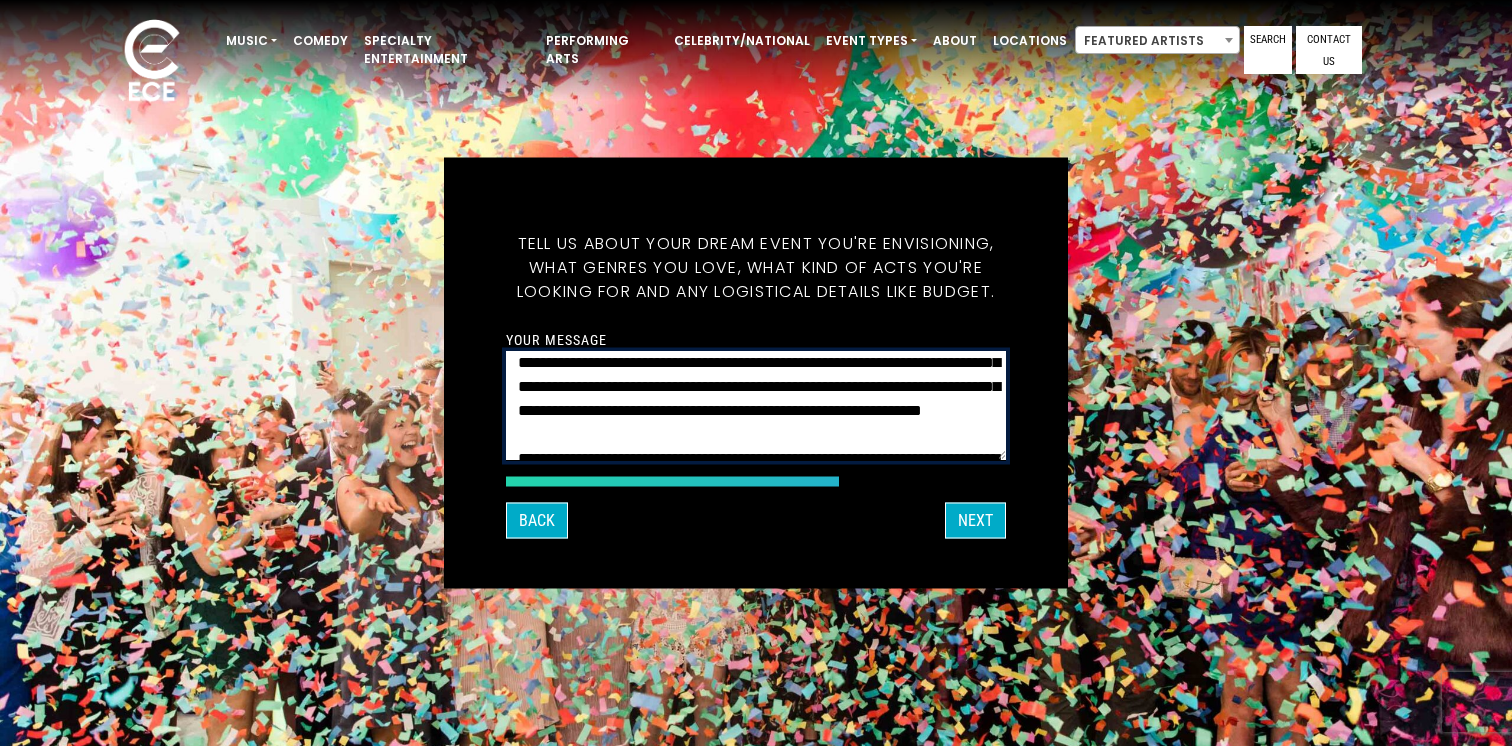 scroll, scrollTop: 83, scrollLeft: 0, axis: vertical 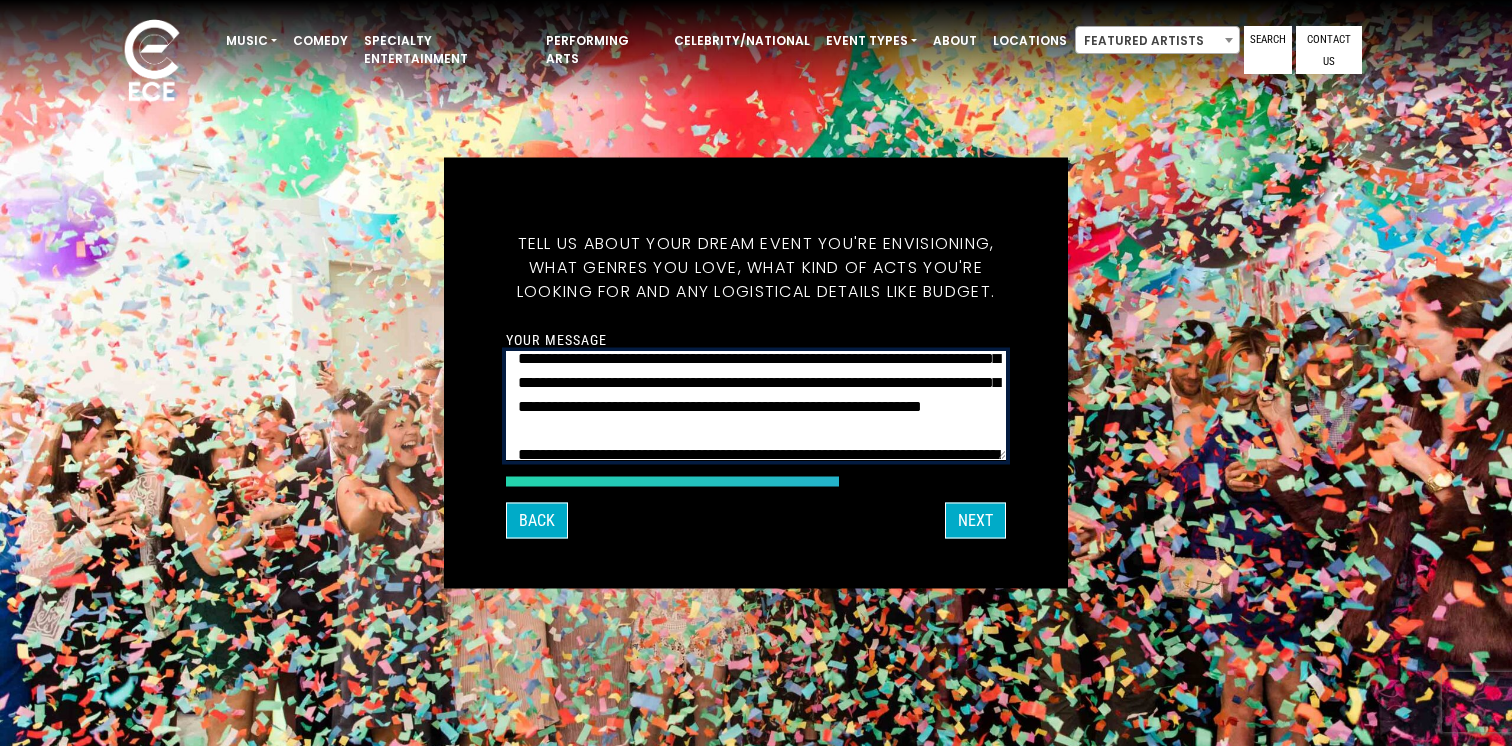 click on "**********" at bounding box center [756, 406] 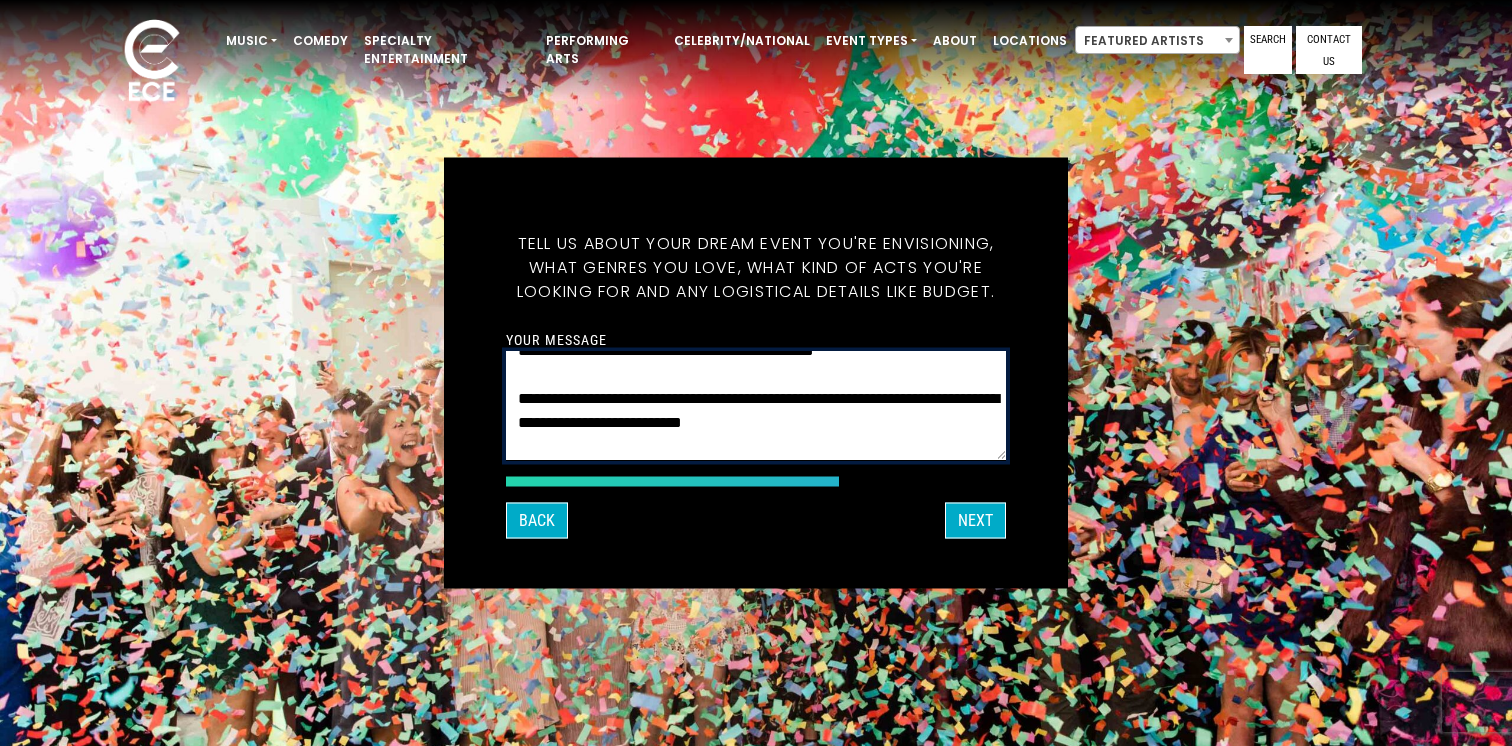 scroll, scrollTop: 234, scrollLeft: 0, axis: vertical 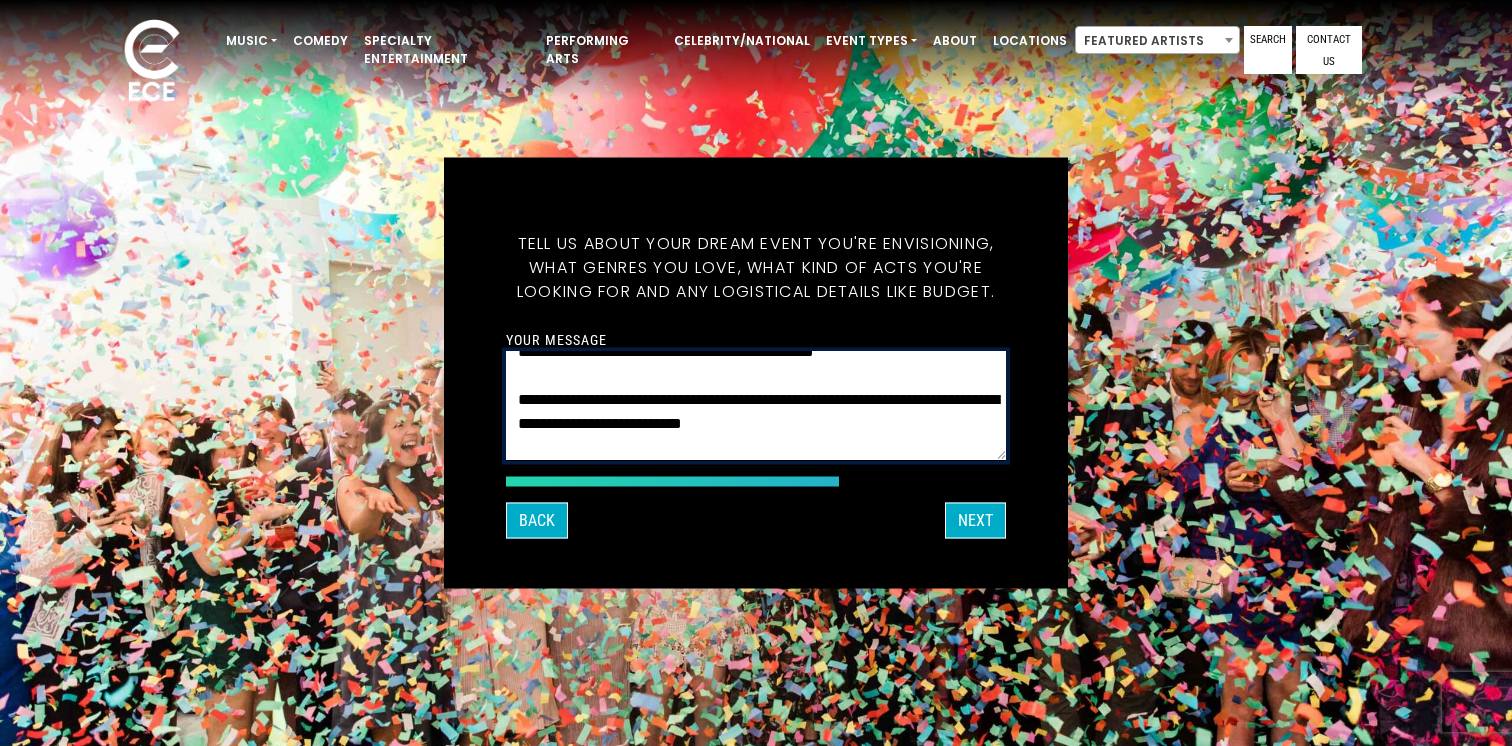 click on "**********" at bounding box center [756, 406] 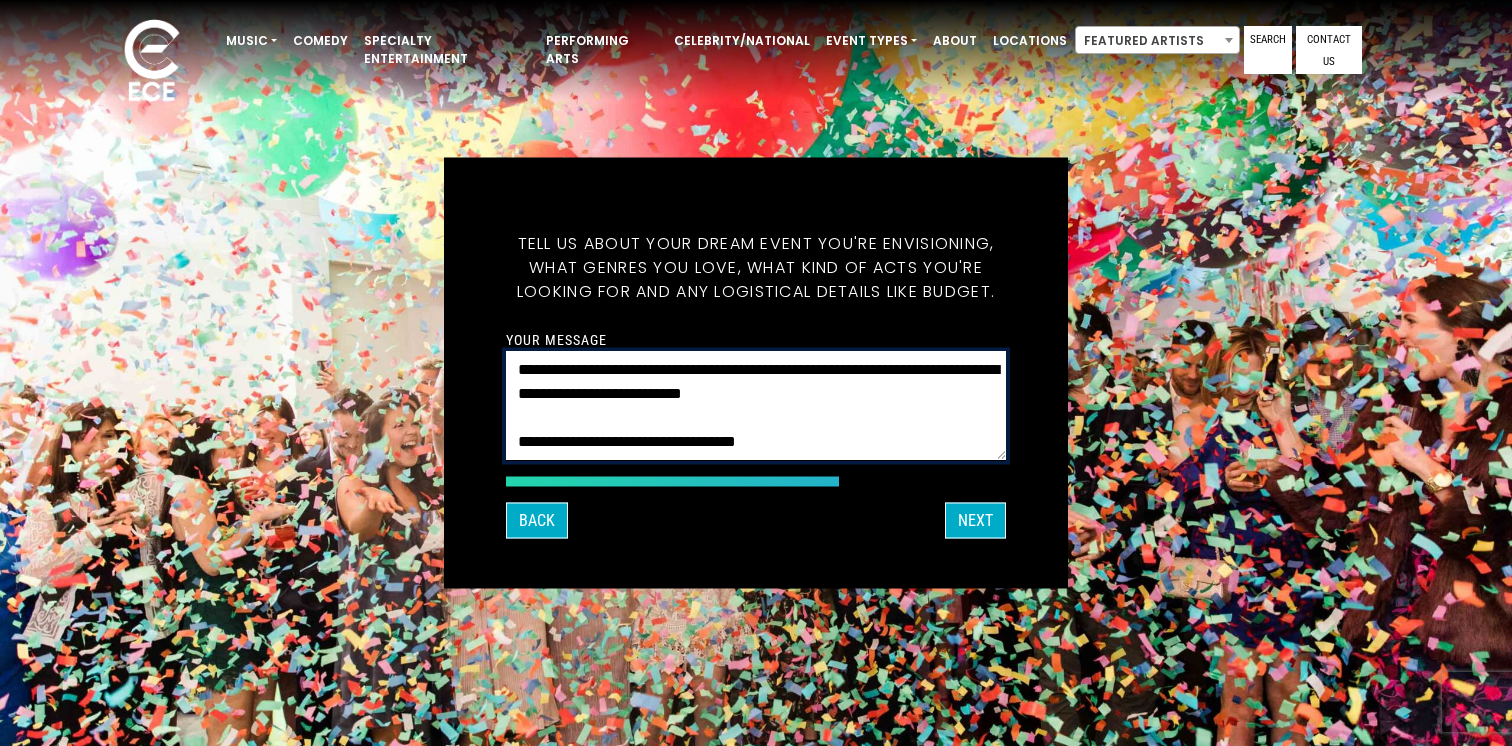 scroll, scrollTop: 336, scrollLeft: 0, axis: vertical 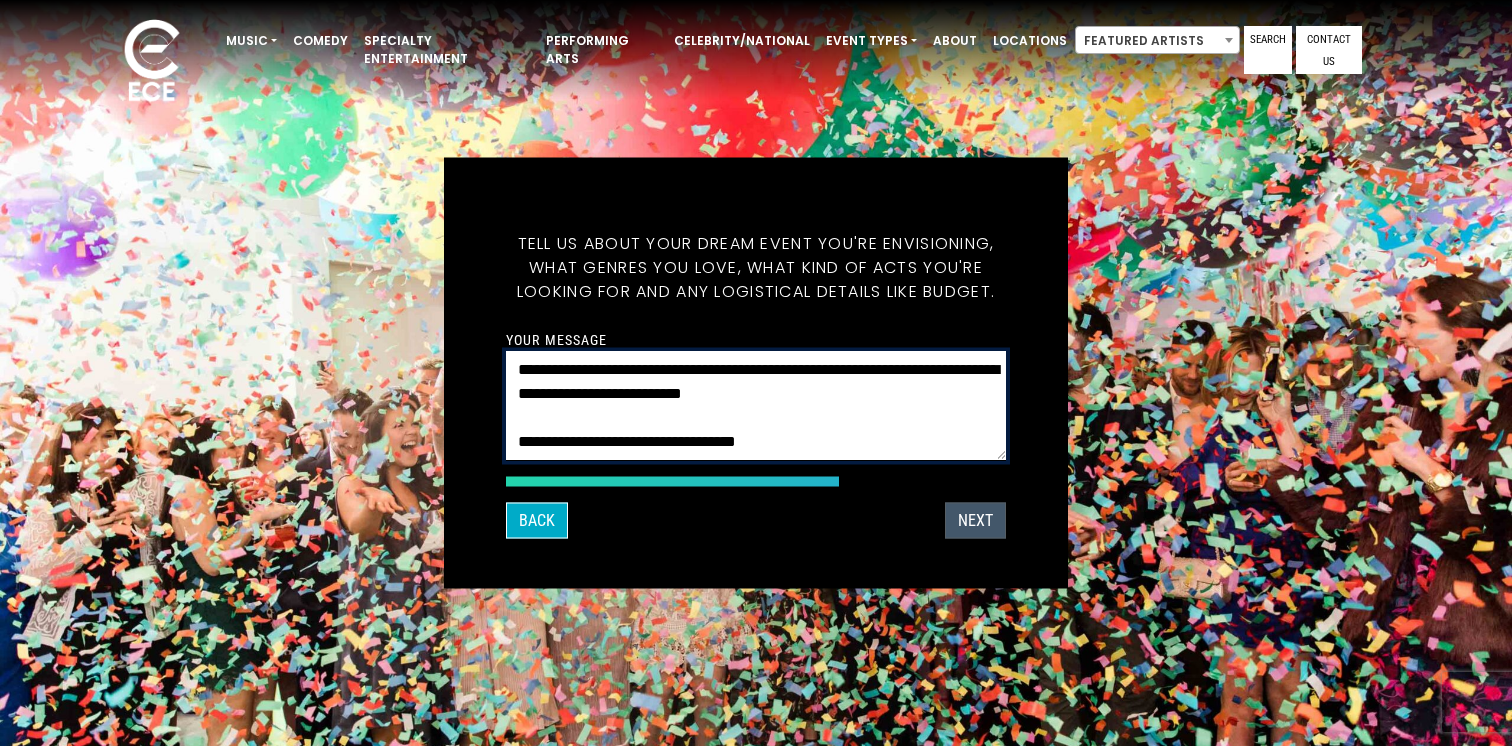 type on "**********" 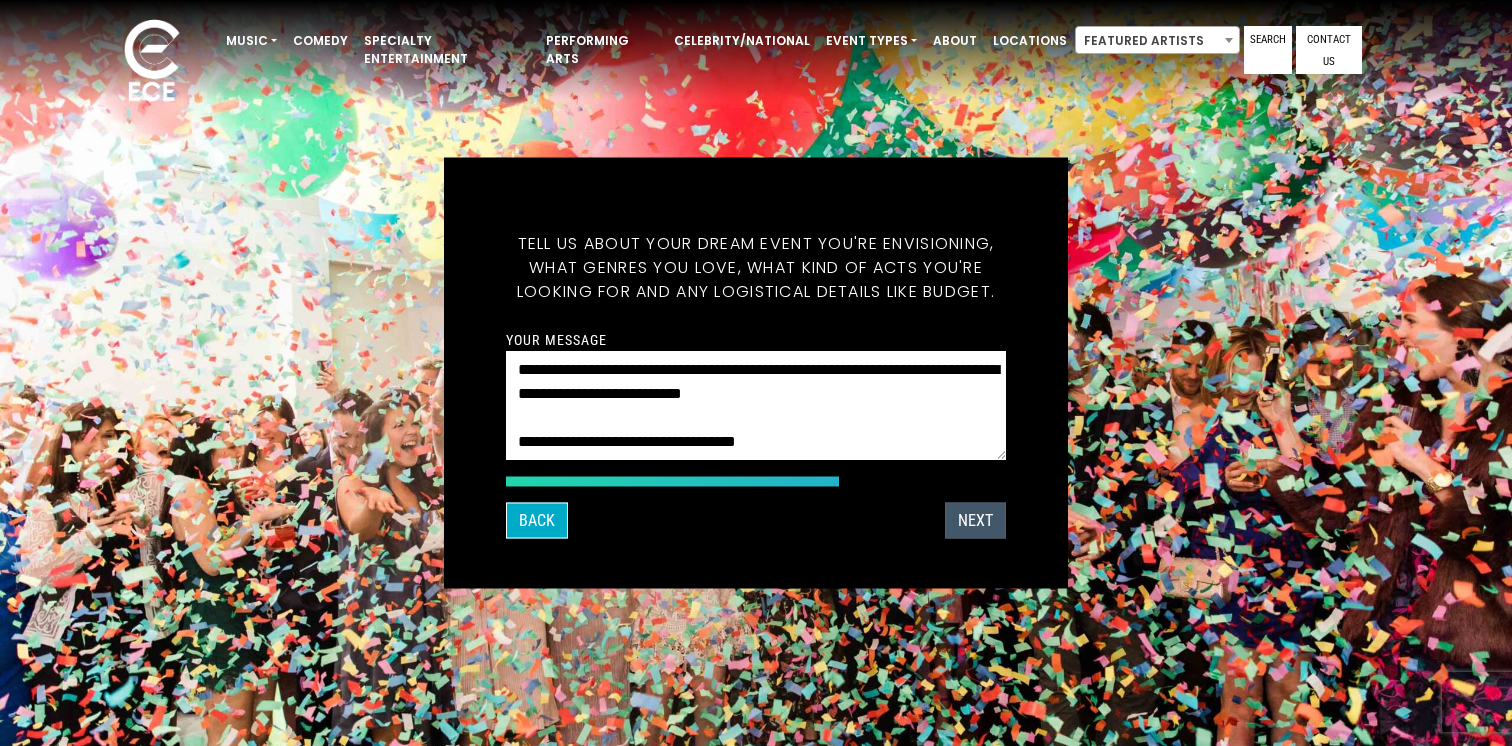 click on "Next" at bounding box center (975, 521) 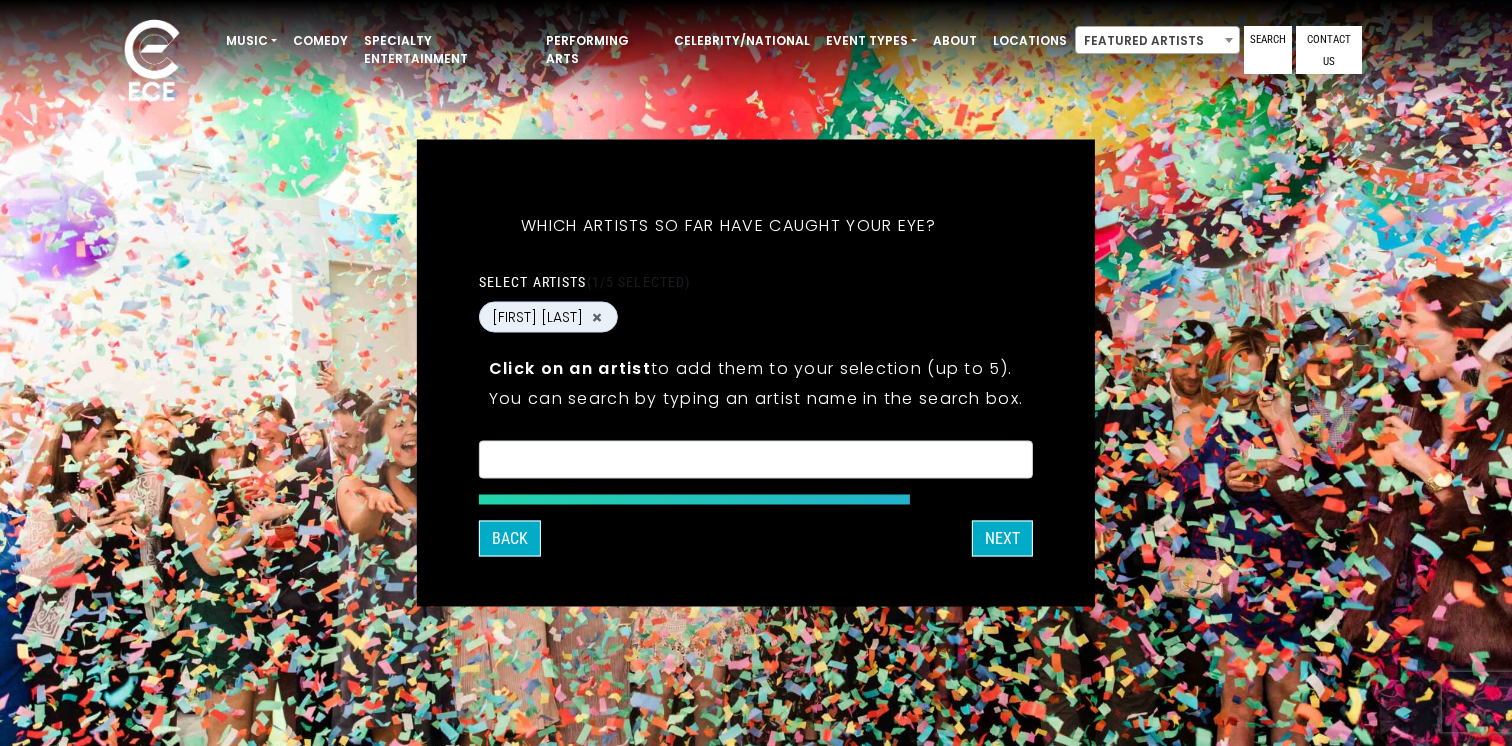 click at bounding box center [756, 463] 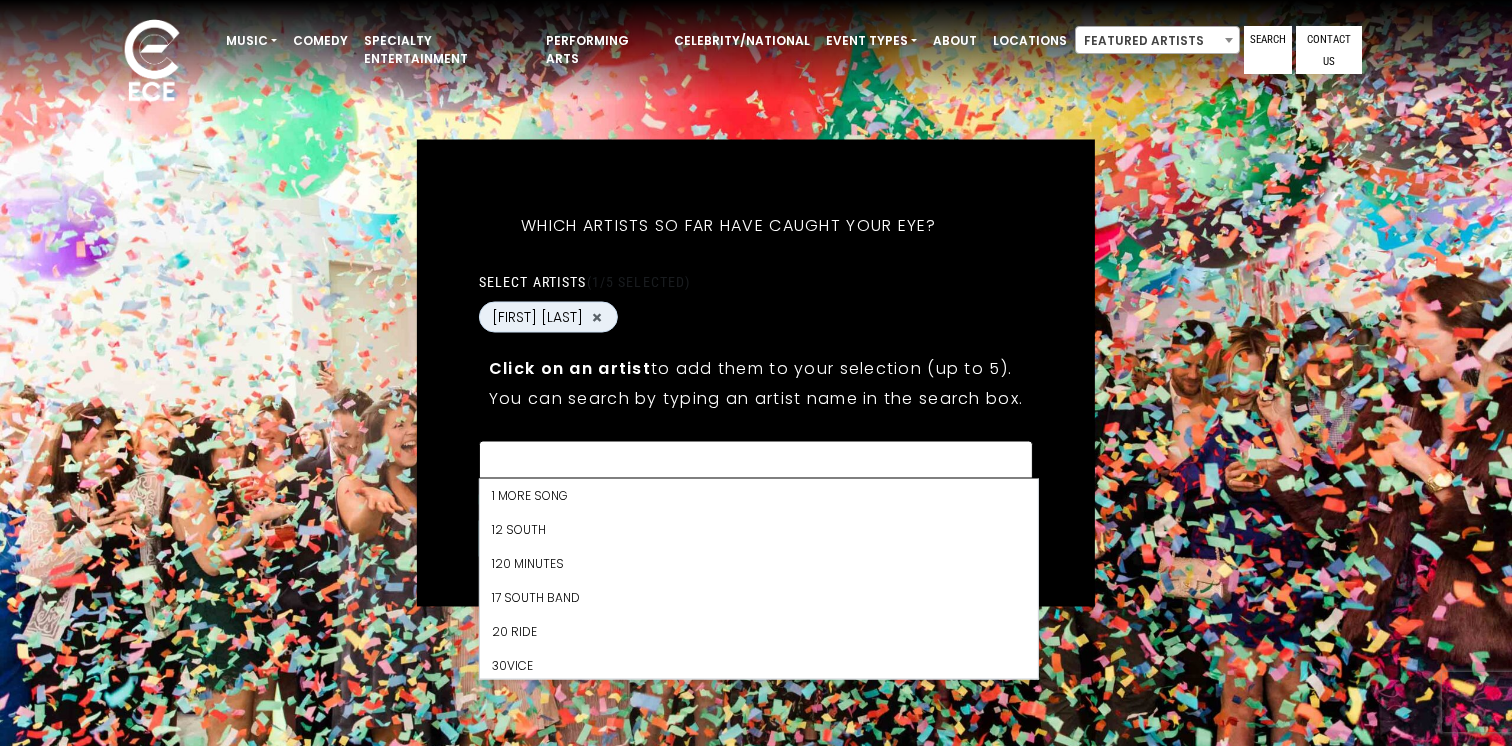 scroll, scrollTop: 16286, scrollLeft: 0, axis: vertical 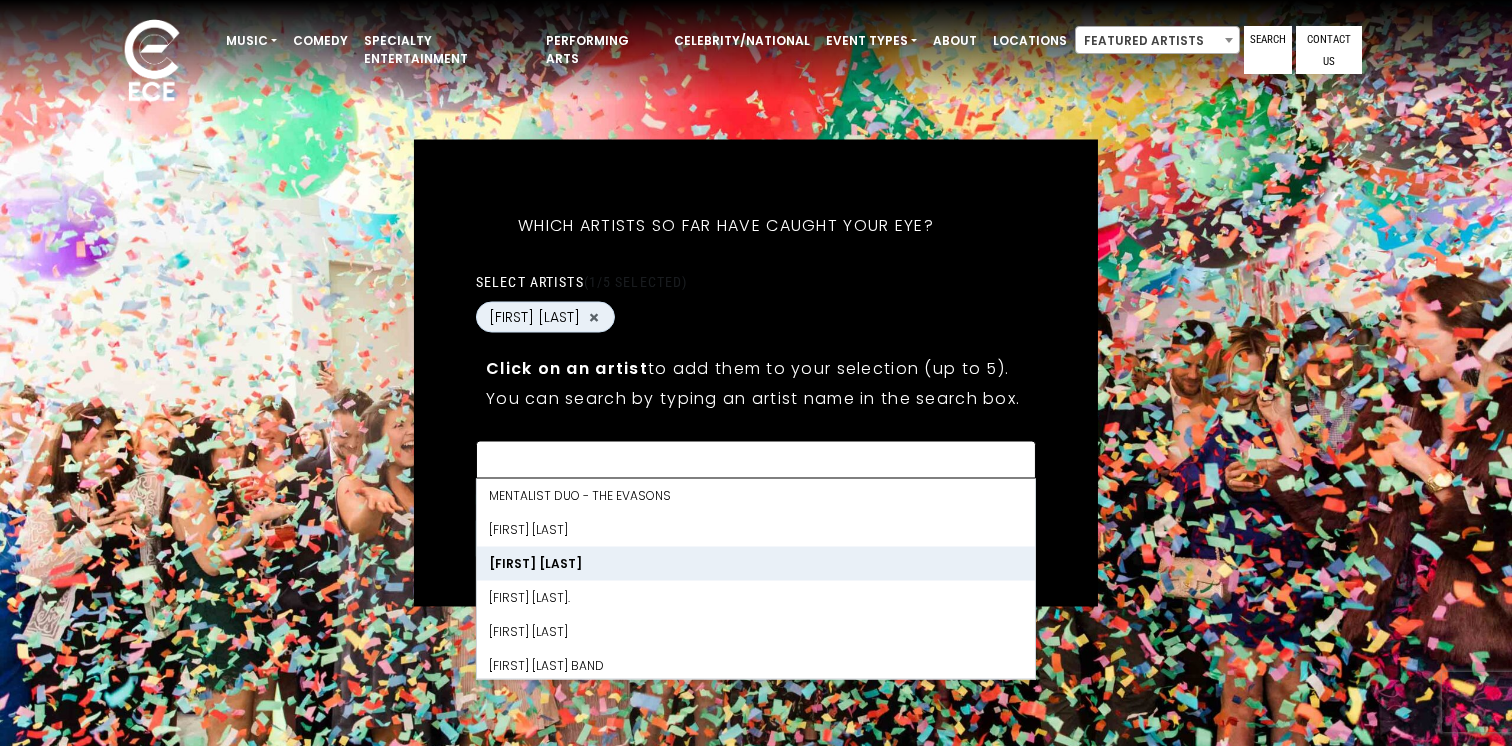 click on "**********" at bounding box center [756, 374] 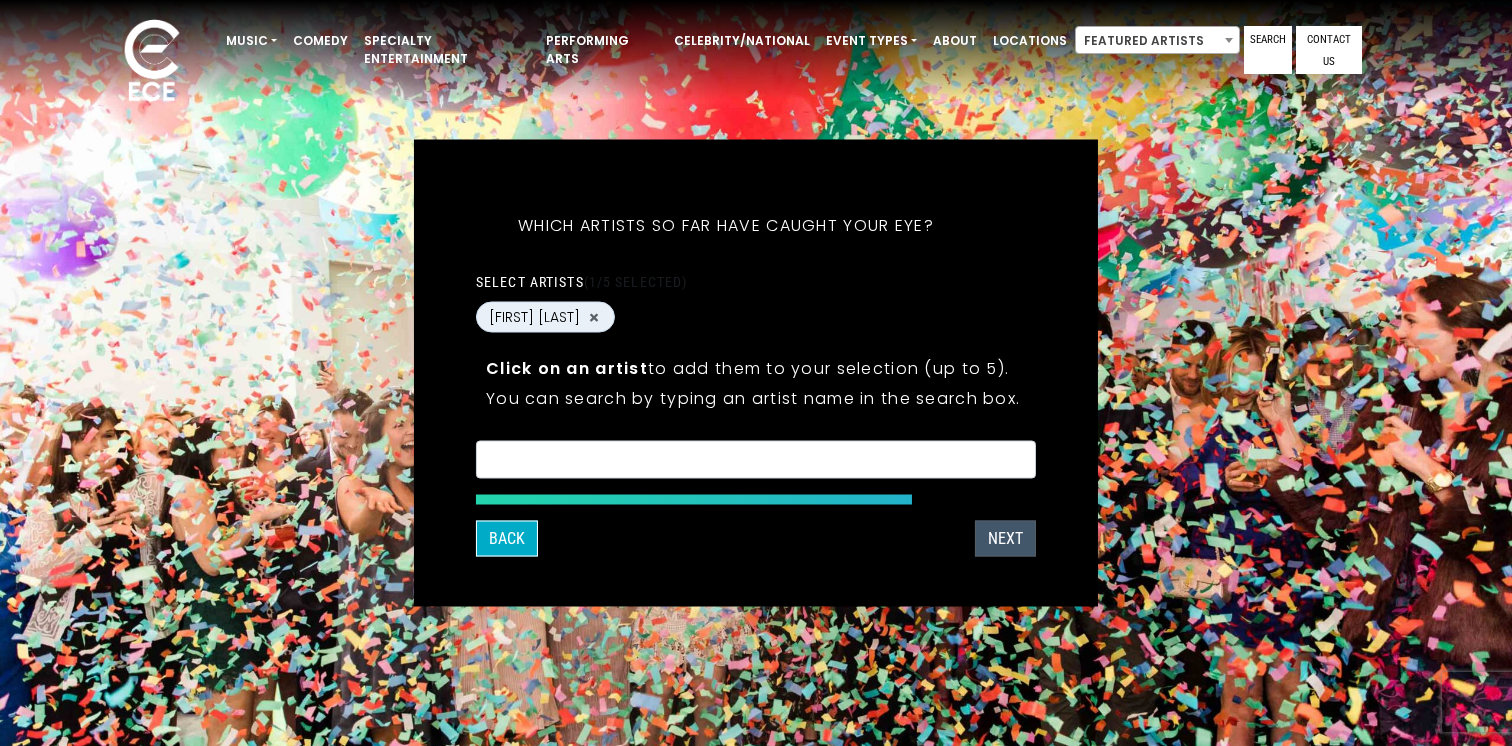 click on "Next" at bounding box center [1005, 539] 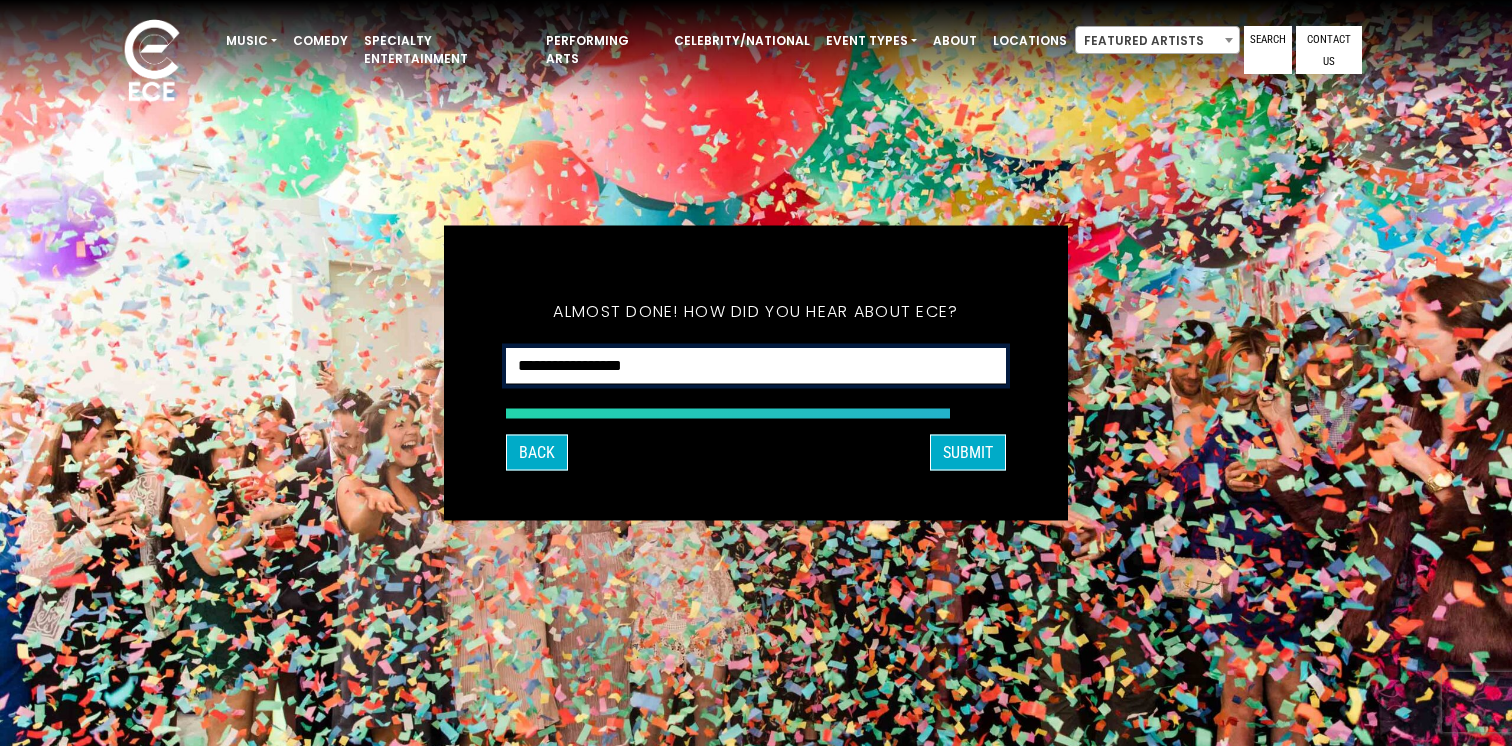 click on "**********" at bounding box center [756, 366] 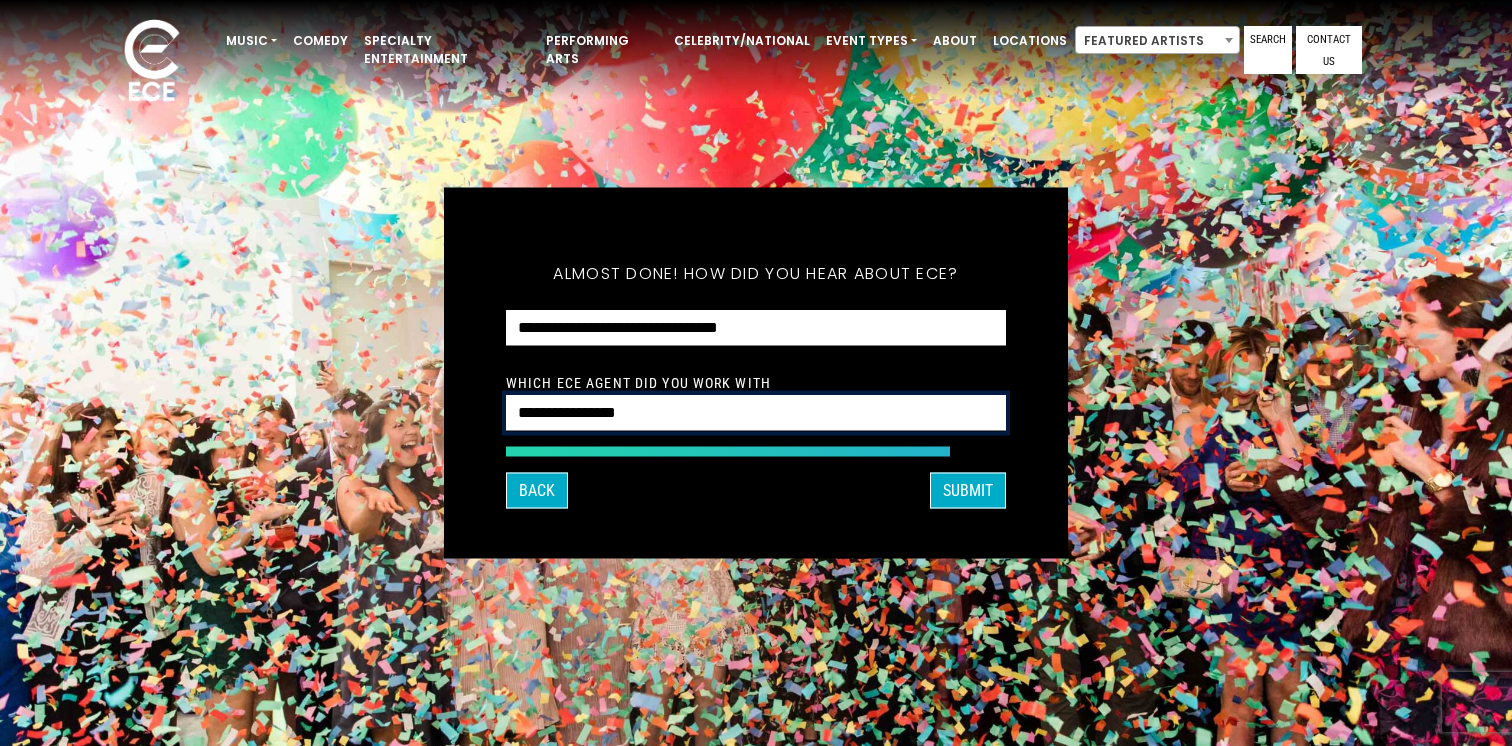 click on "**********" at bounding box center [756, 413] 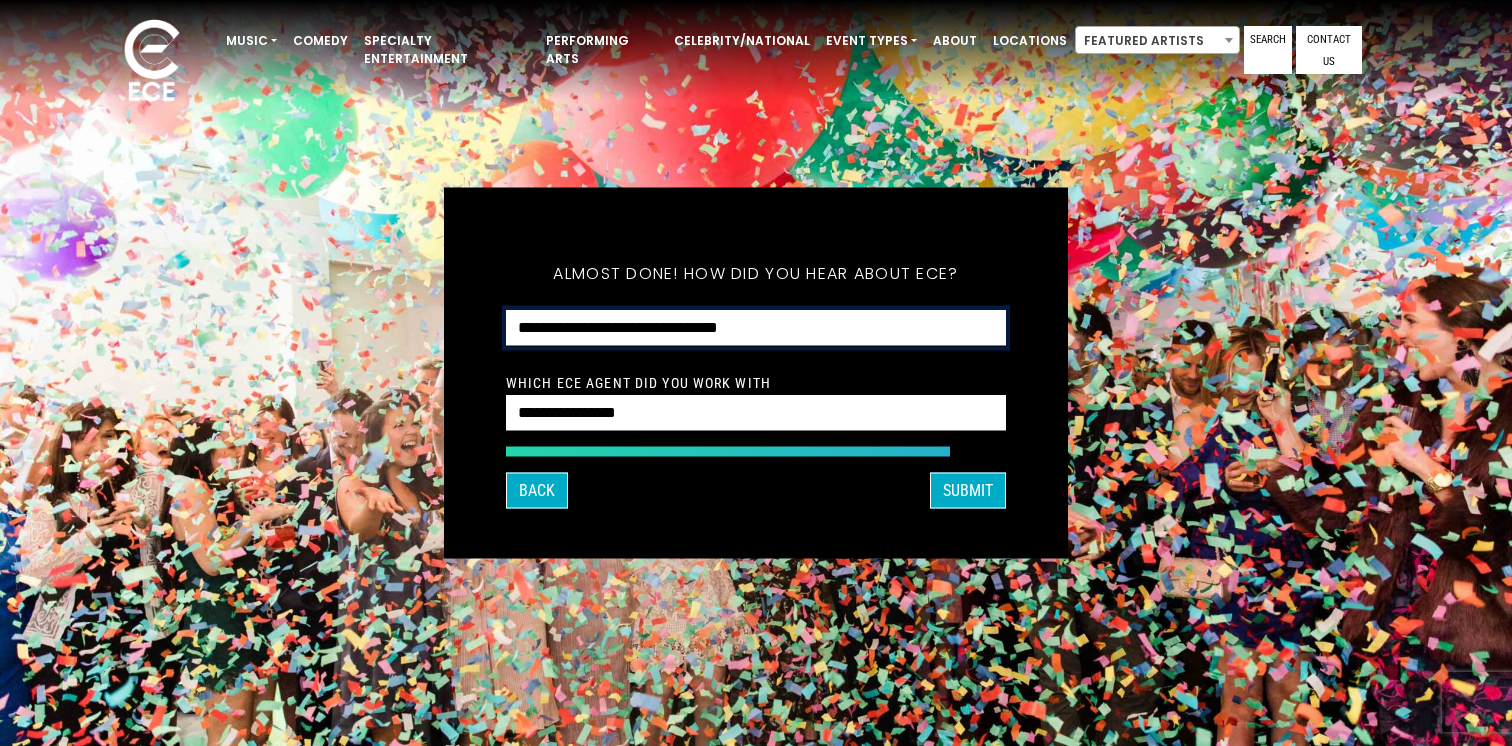 click on "**********" at bounding box center [756, 328] 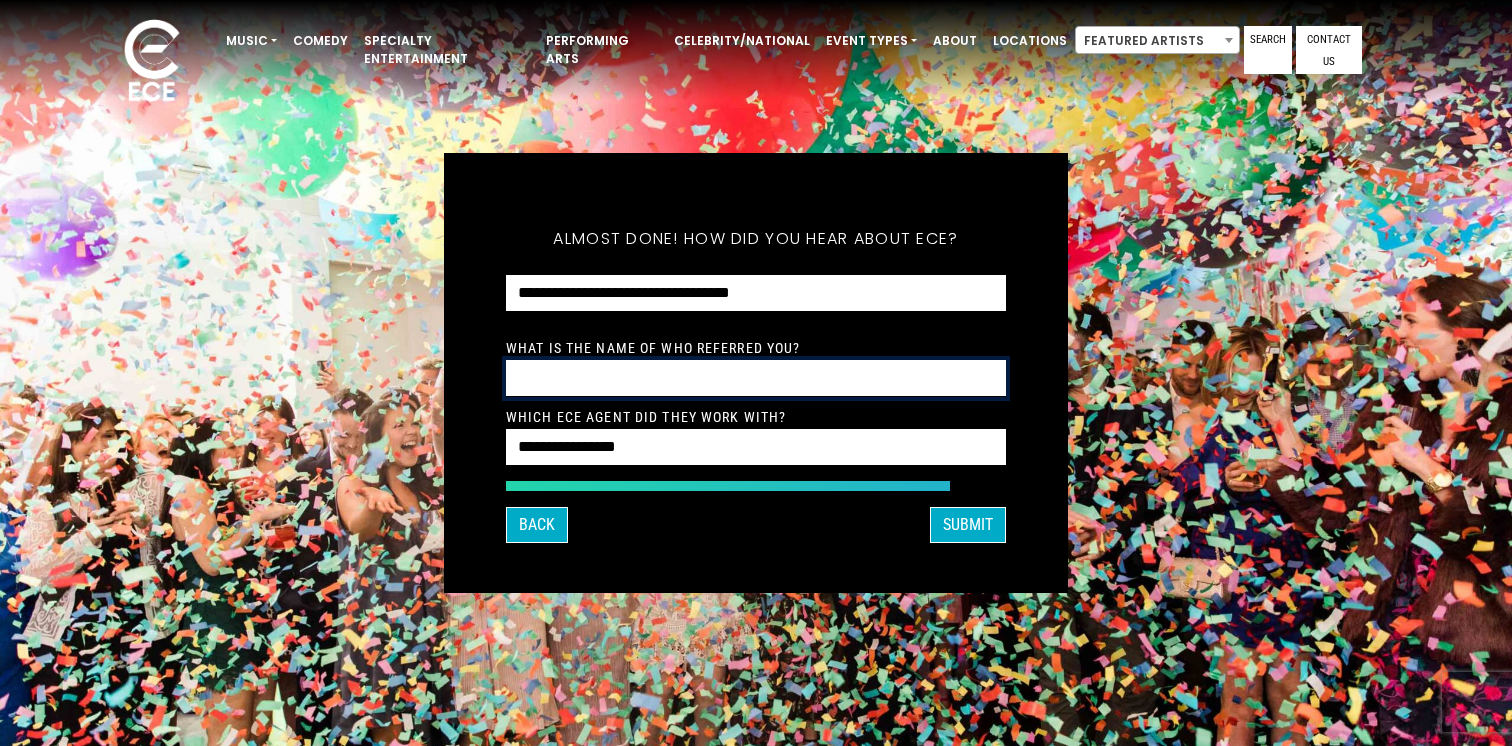 click at bounding box center [756, 378] 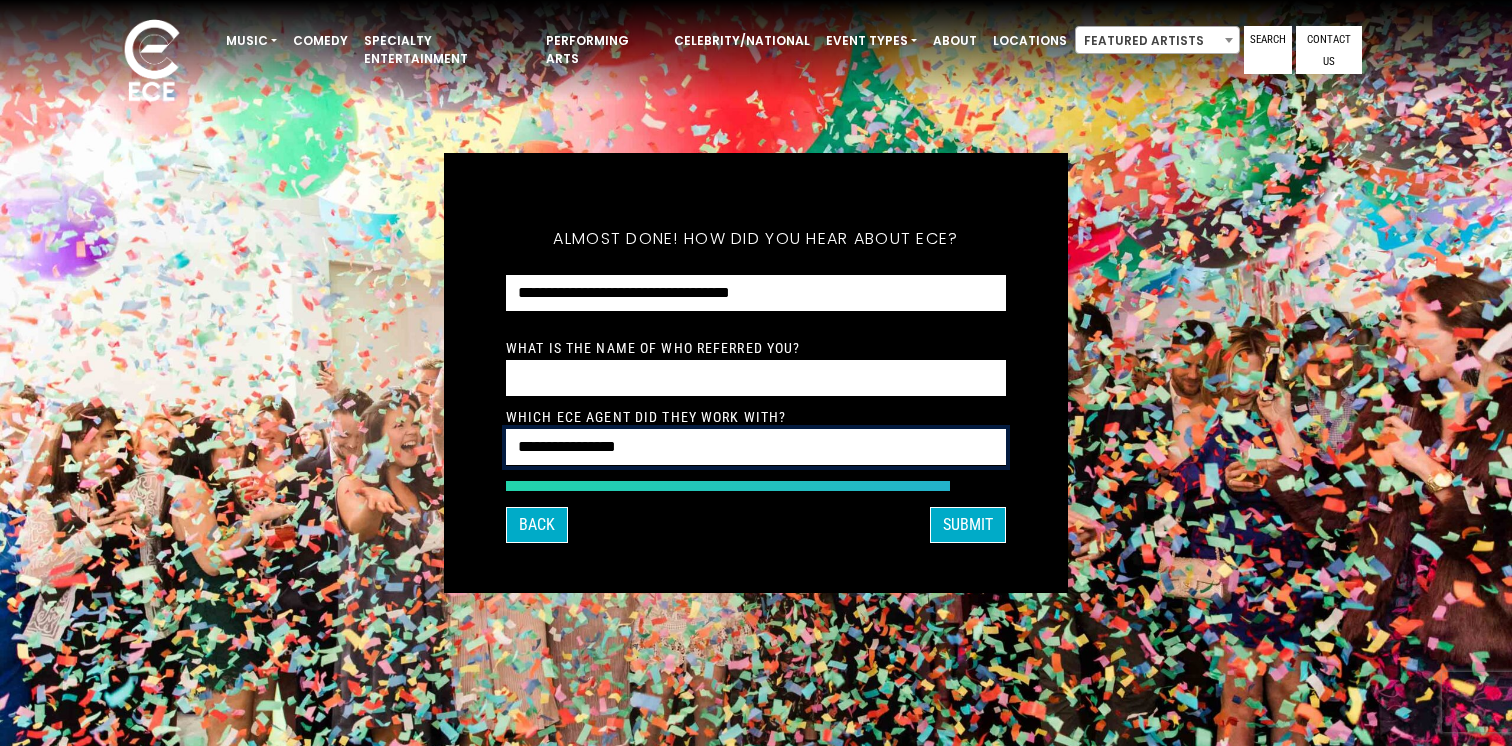 click on "**********" at bounding box center [756, 447] 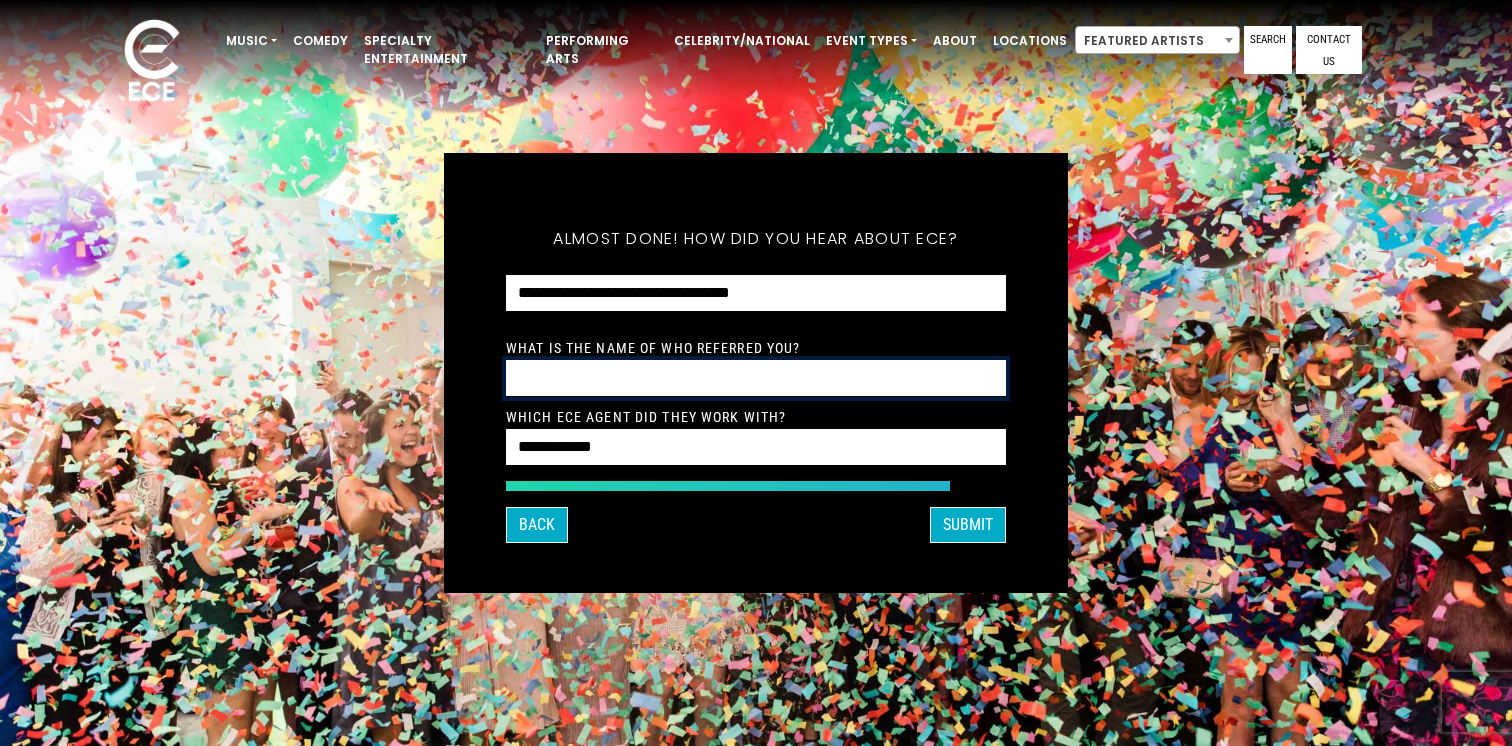 click at bounding box center [756, 378] 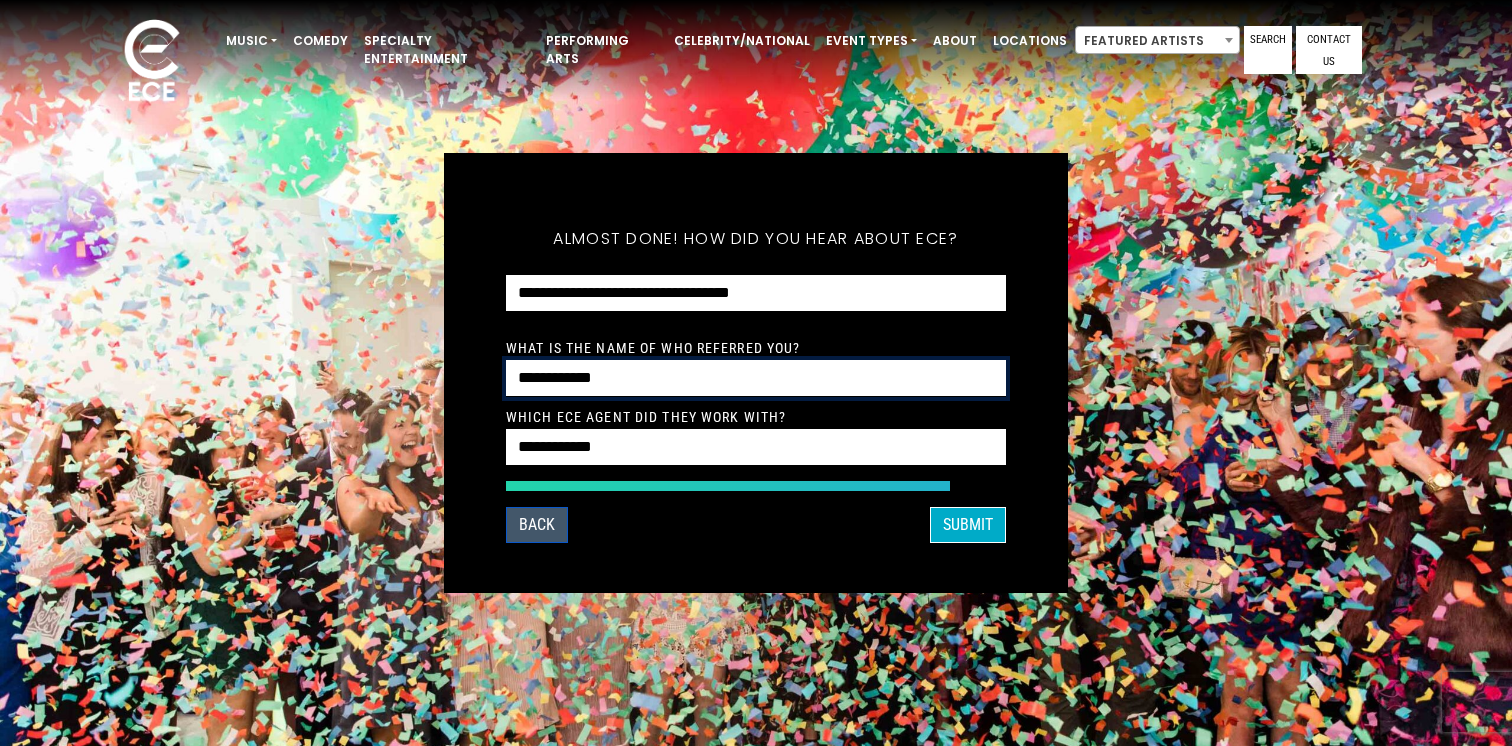 type on "**********" 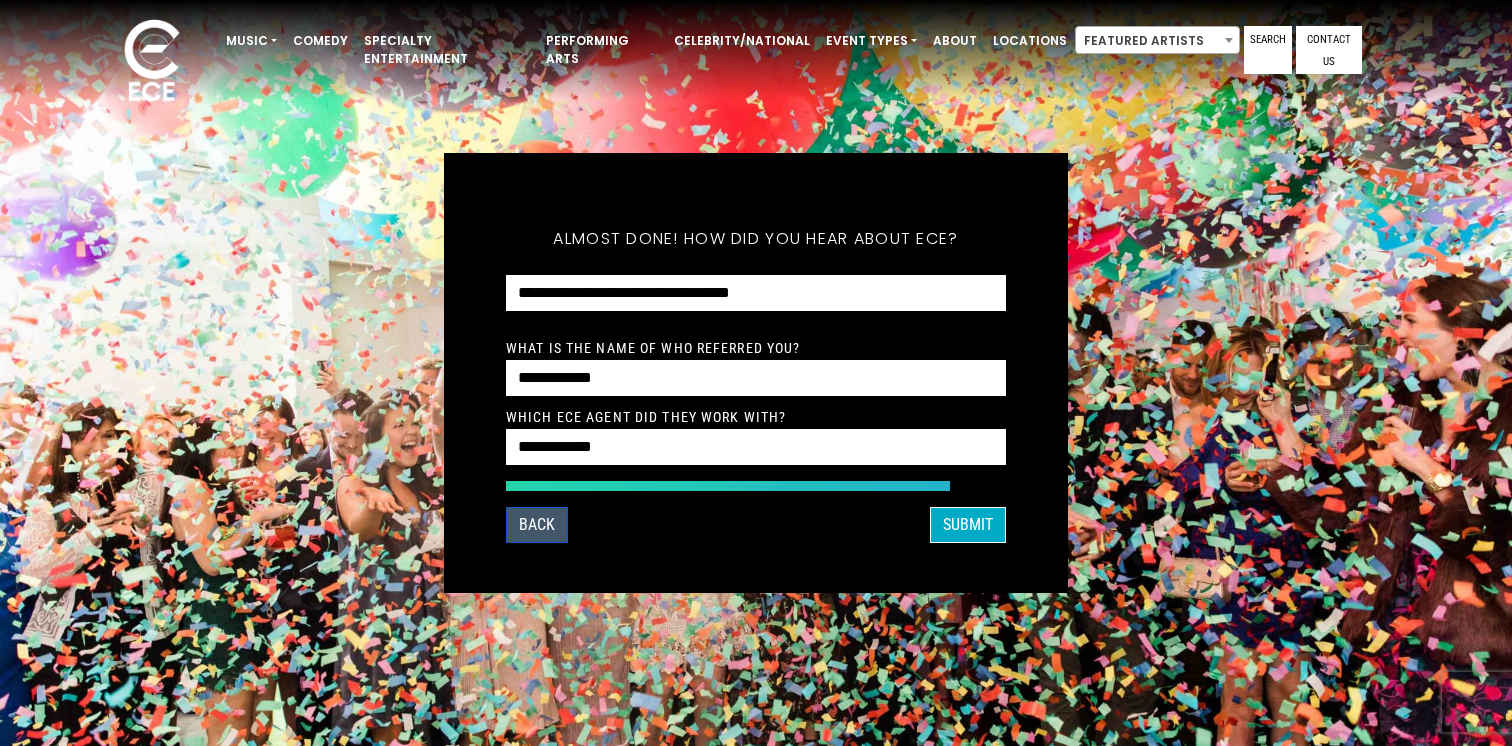 click on "Back" at bounding box center (537, 525) 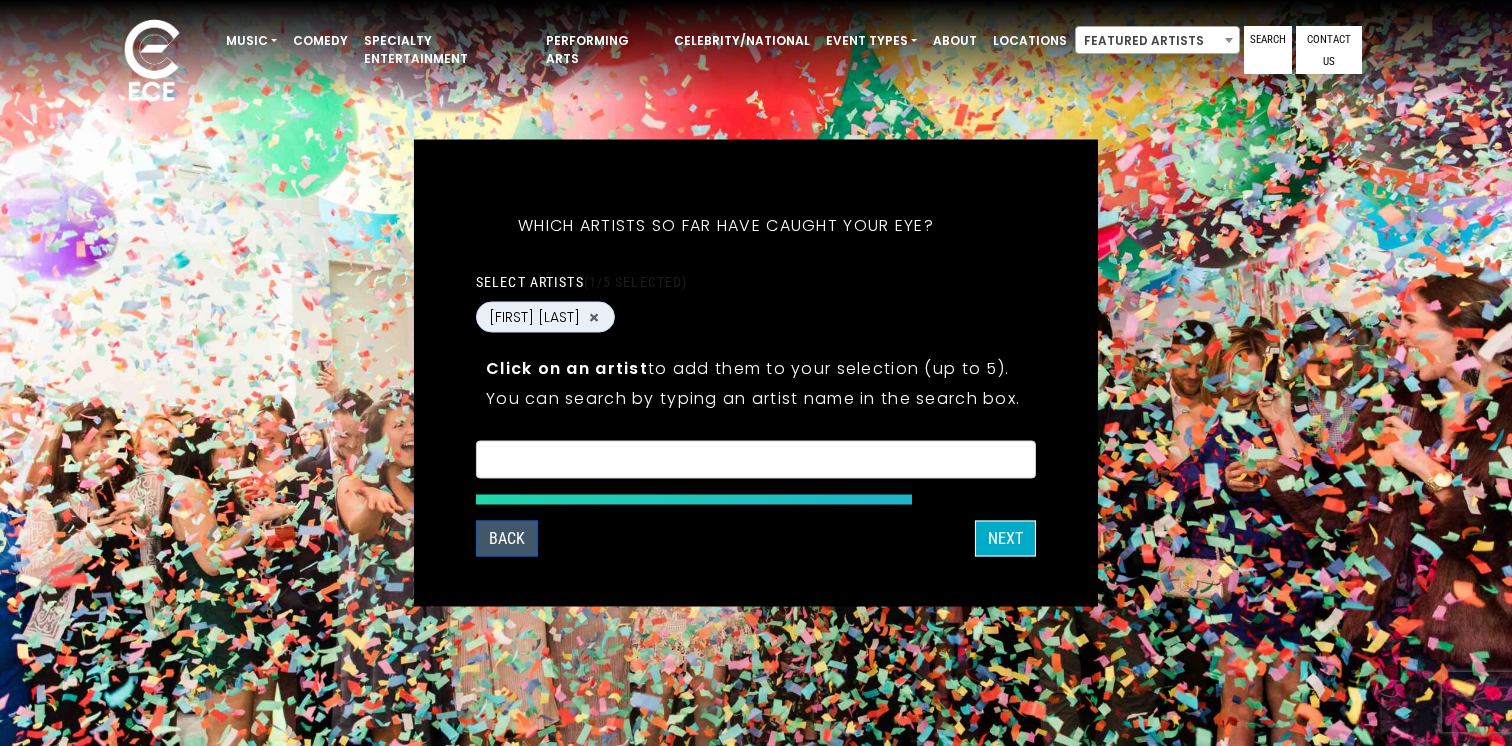 click on "Back" at bounding box center (507, 539) 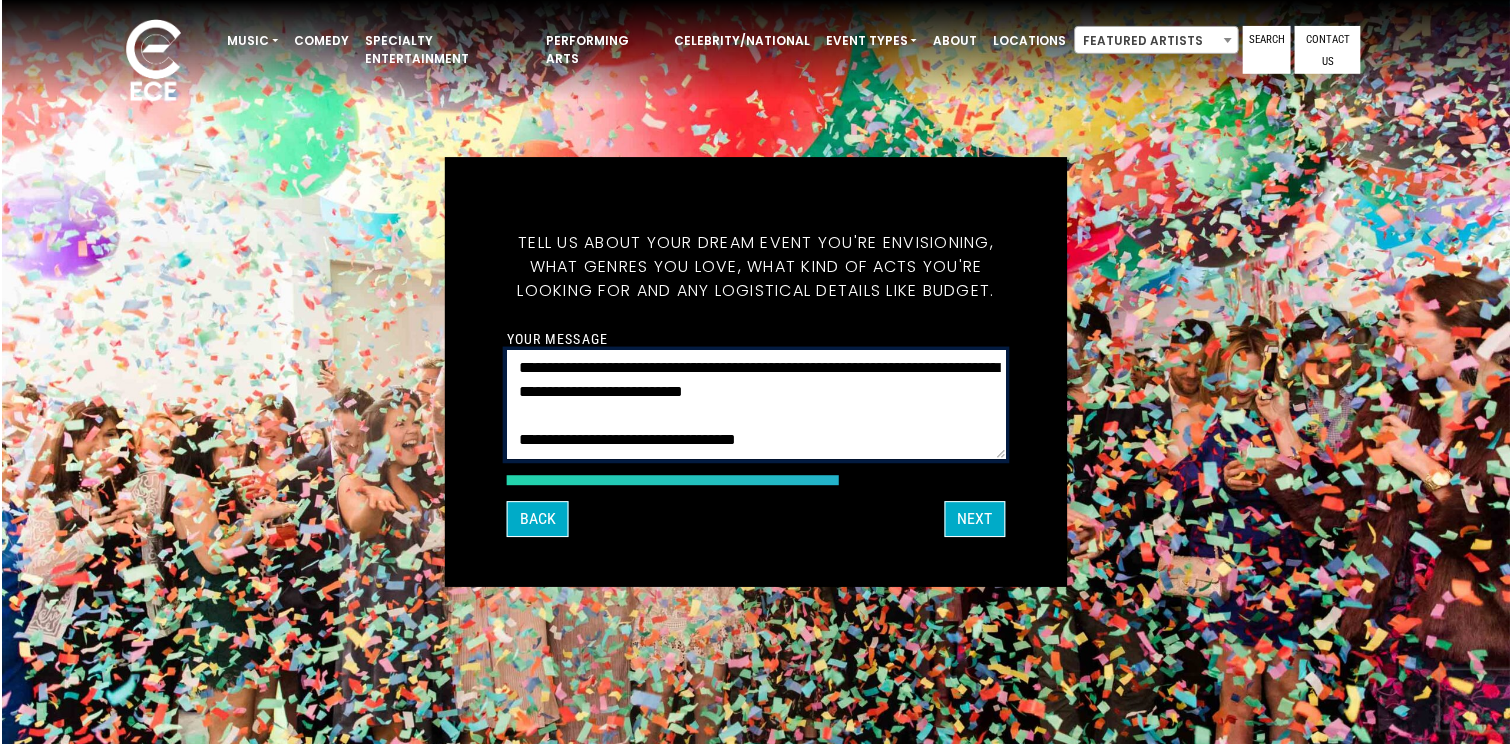 scroll, scrollTop: 0, scrollLeft: 0, axis: both 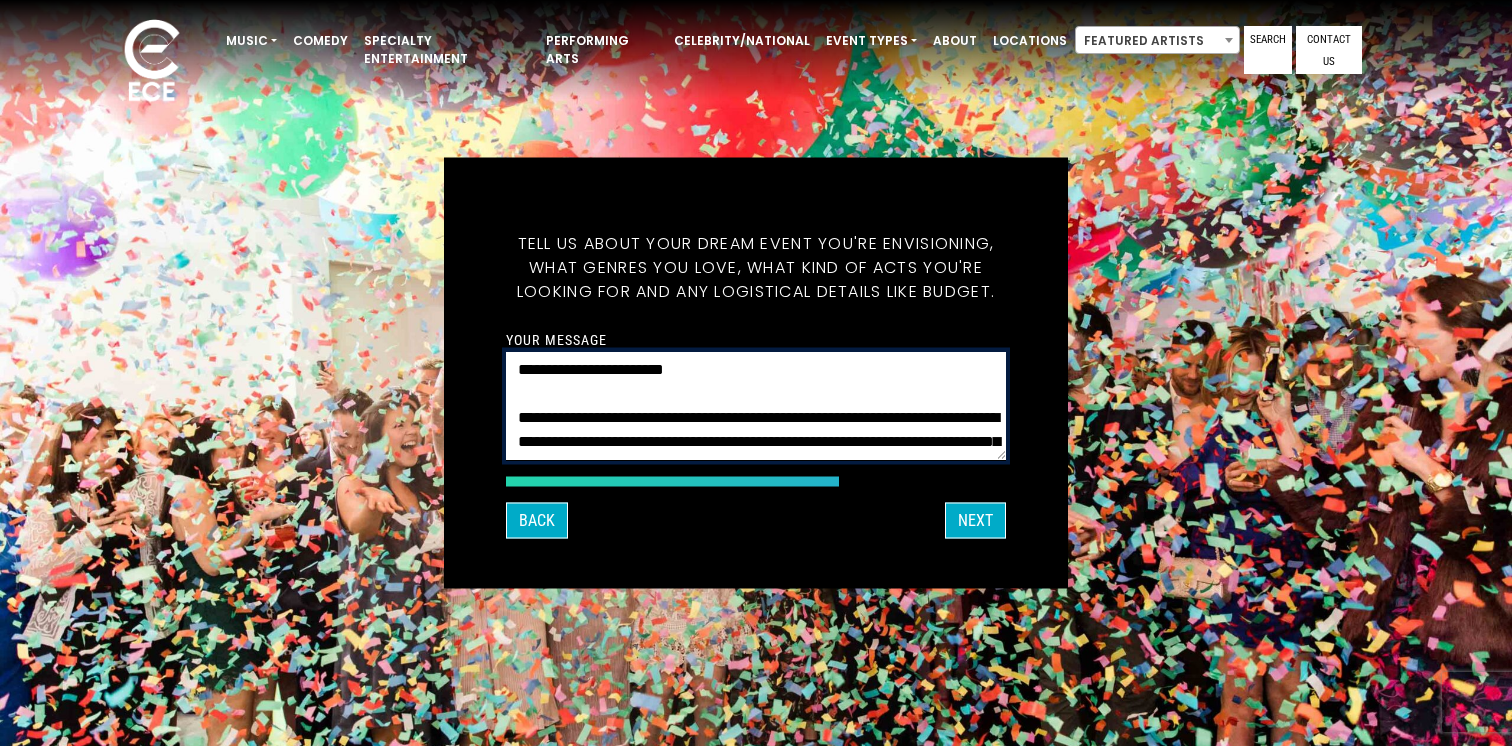 drag, startPoint x: 819, startPoint y: 447, endPoint x: 538, endPoint y: 286, distance: 323.85492 